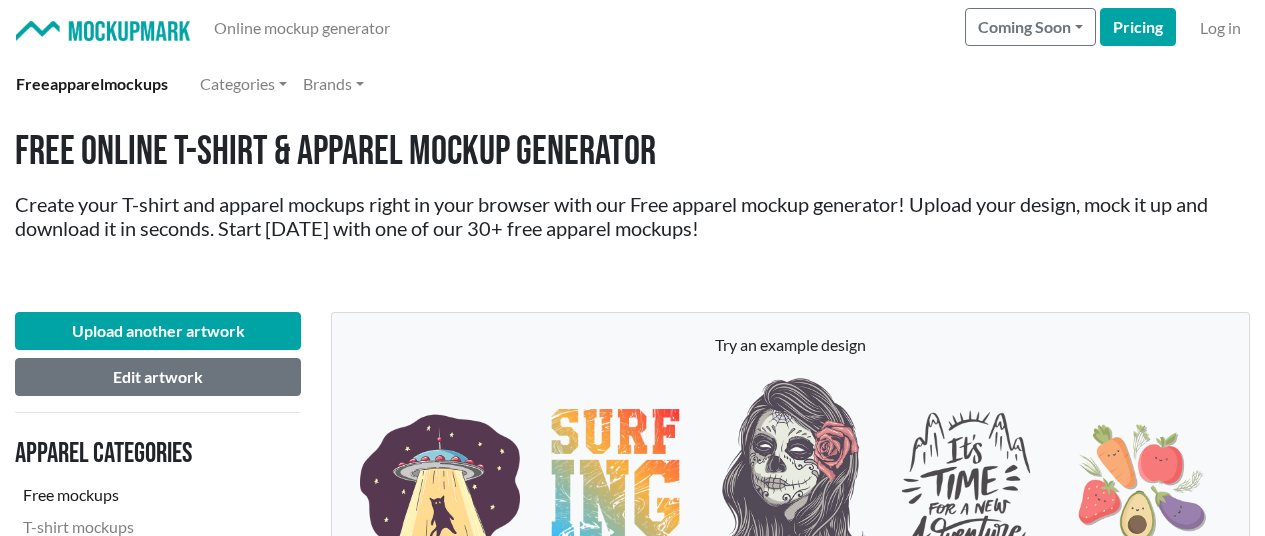 scroll, scrollTop: 3231, scrollLeft: 0, axis: vertical 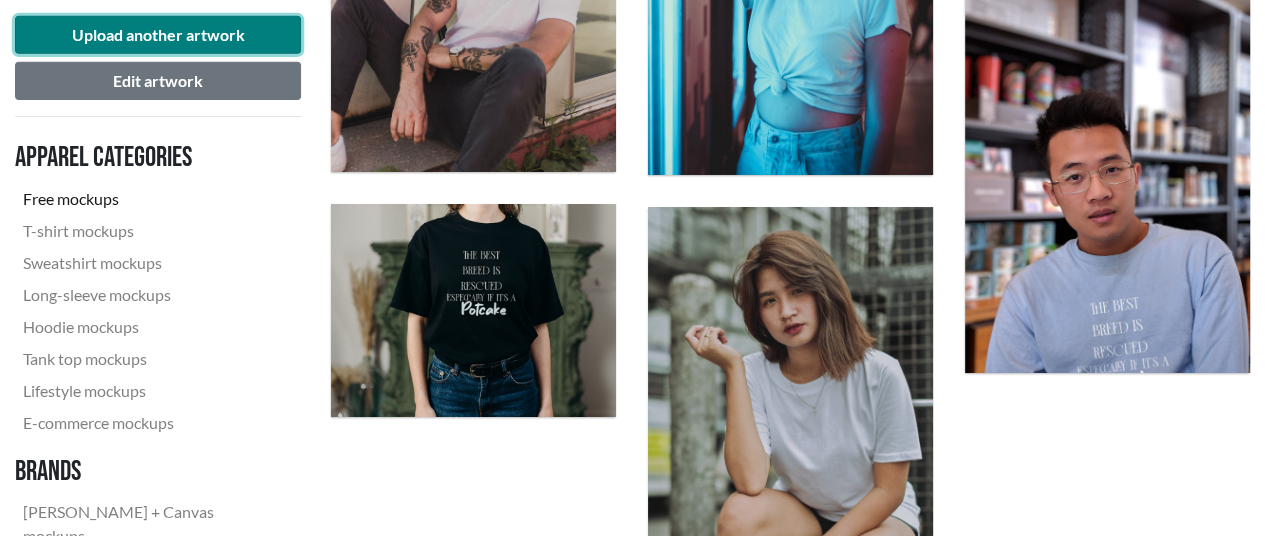 click on "Upload another artwork" at bounding box center (158, 35) 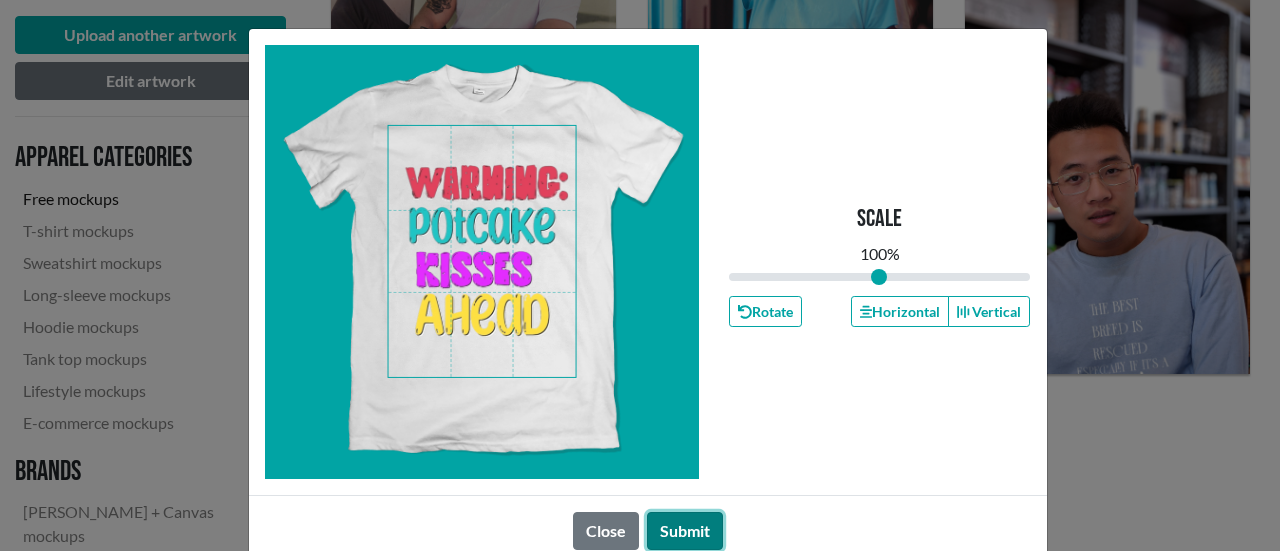 click on "Submit" at bounding box center (685, 531) 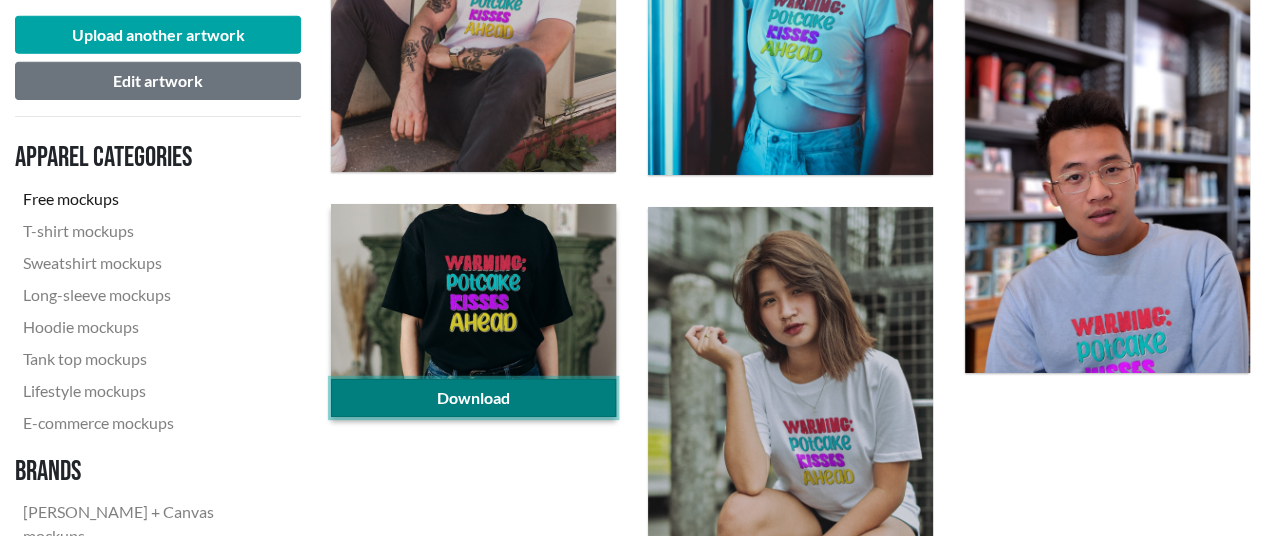 click on "Download" 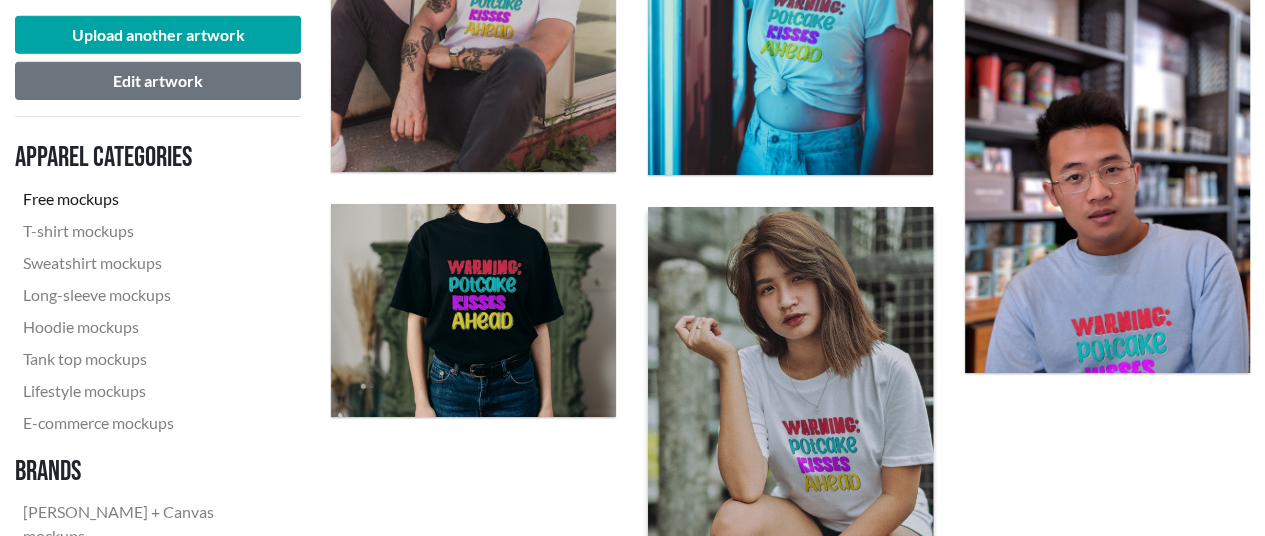 scroll, scrollTop: 3331, scrollLeft: 0, axis: vertical 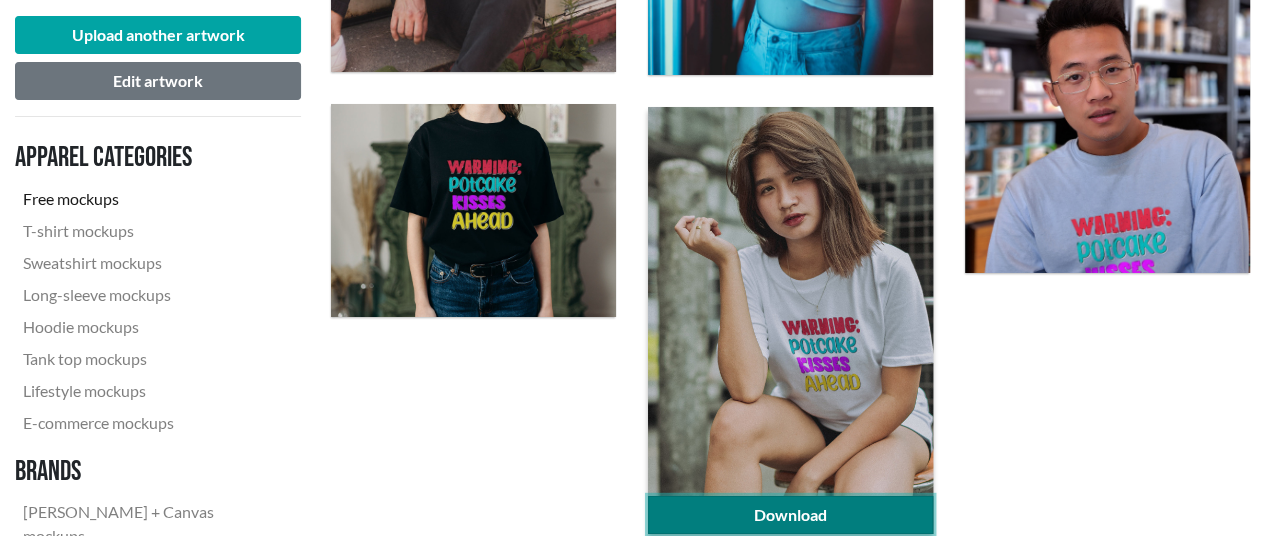 click on "Download" 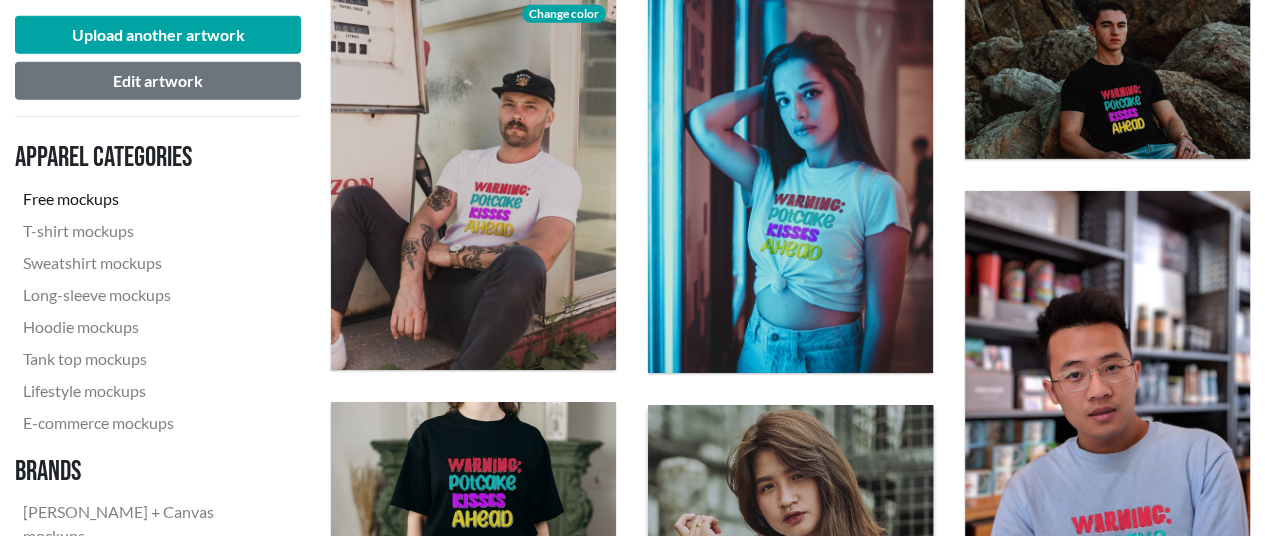 scroll, scrollTop: 3031, scrollLeft: 0, axis: vertical 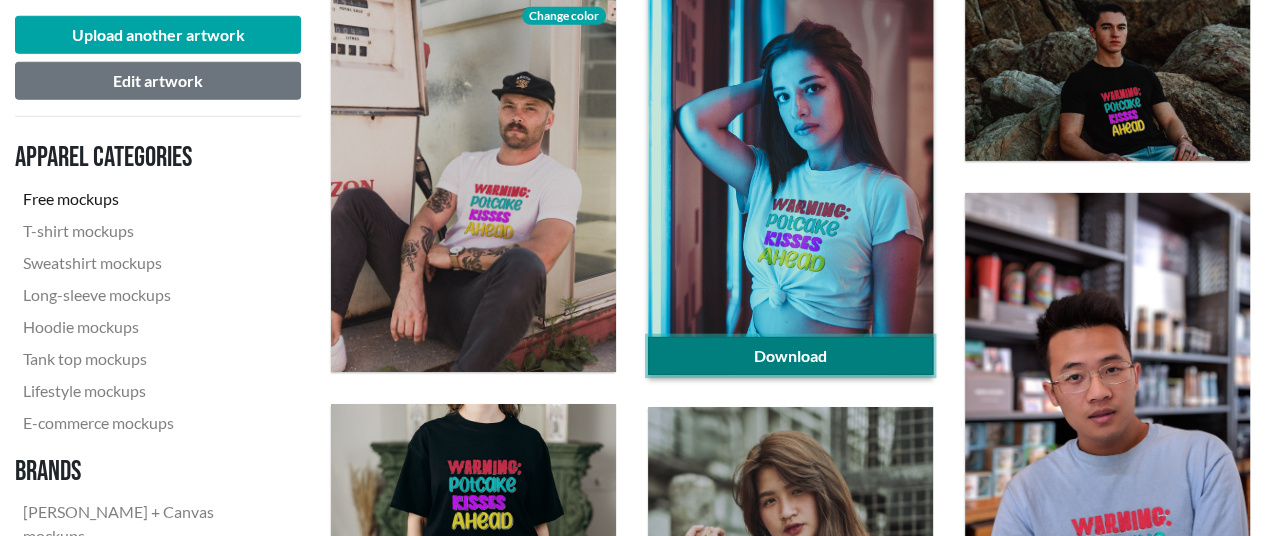 click on "Download" 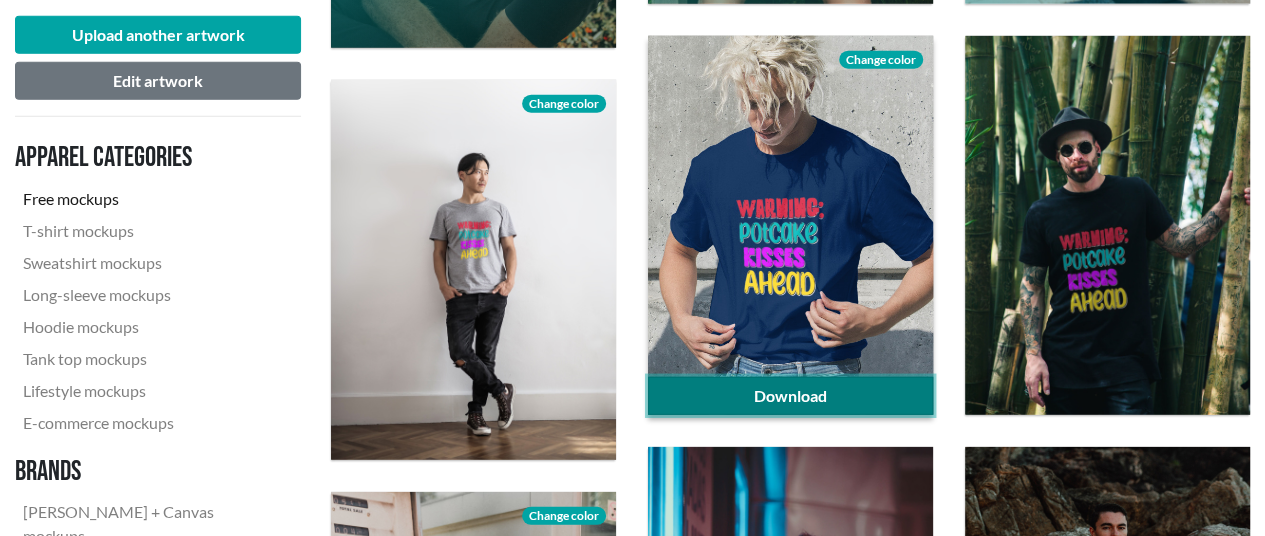 click on "Download" 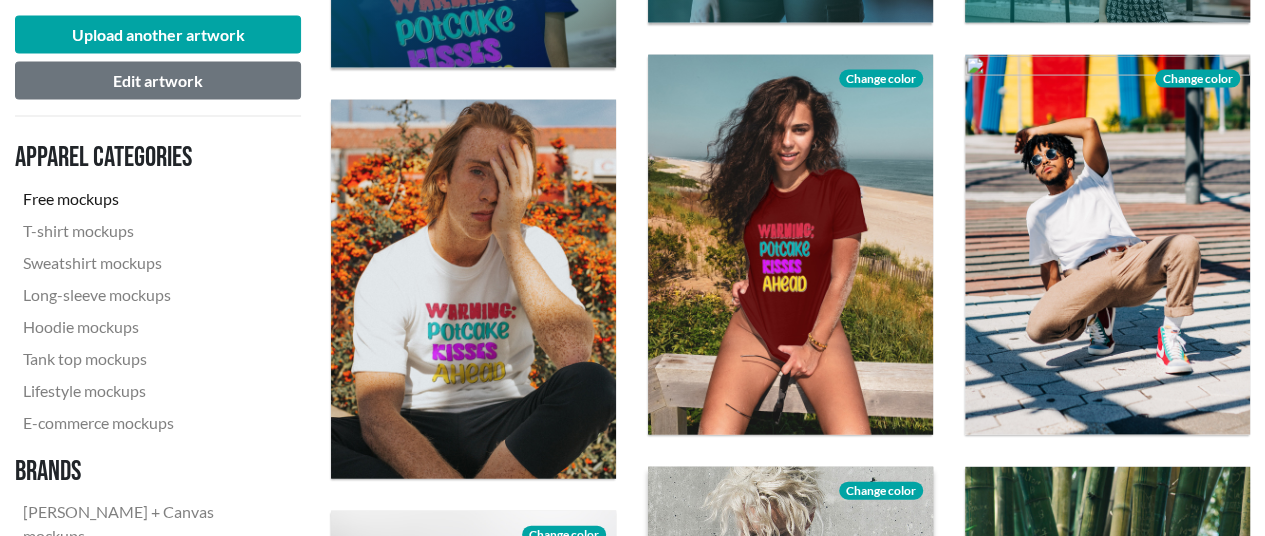 scroll, scrollTop: 2131, scrollLeft: 0, axis: vertical 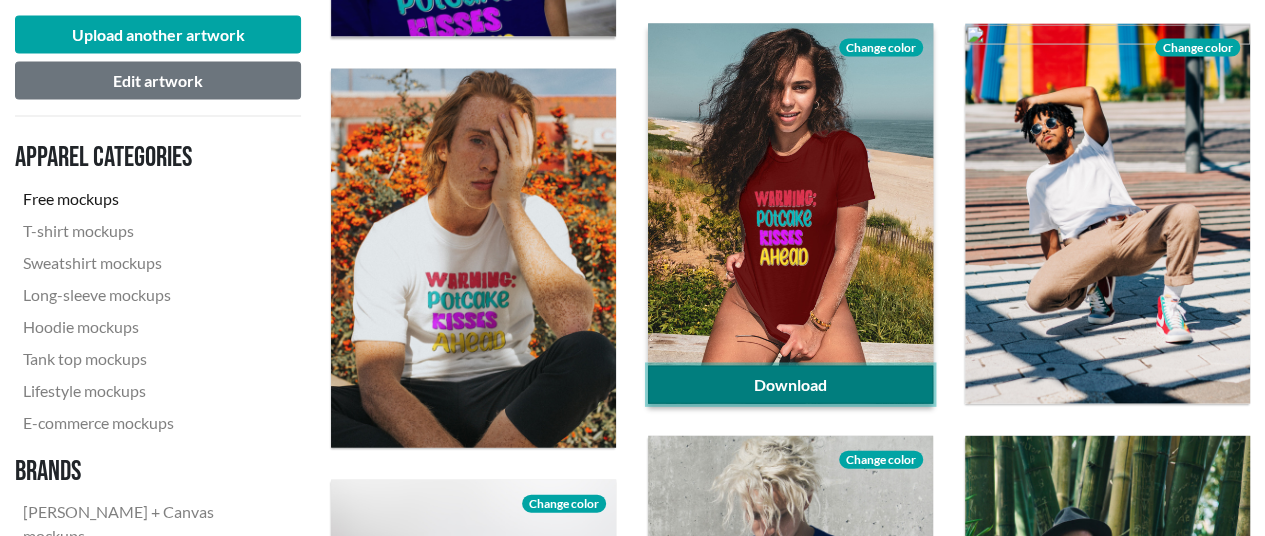 click on "Download" 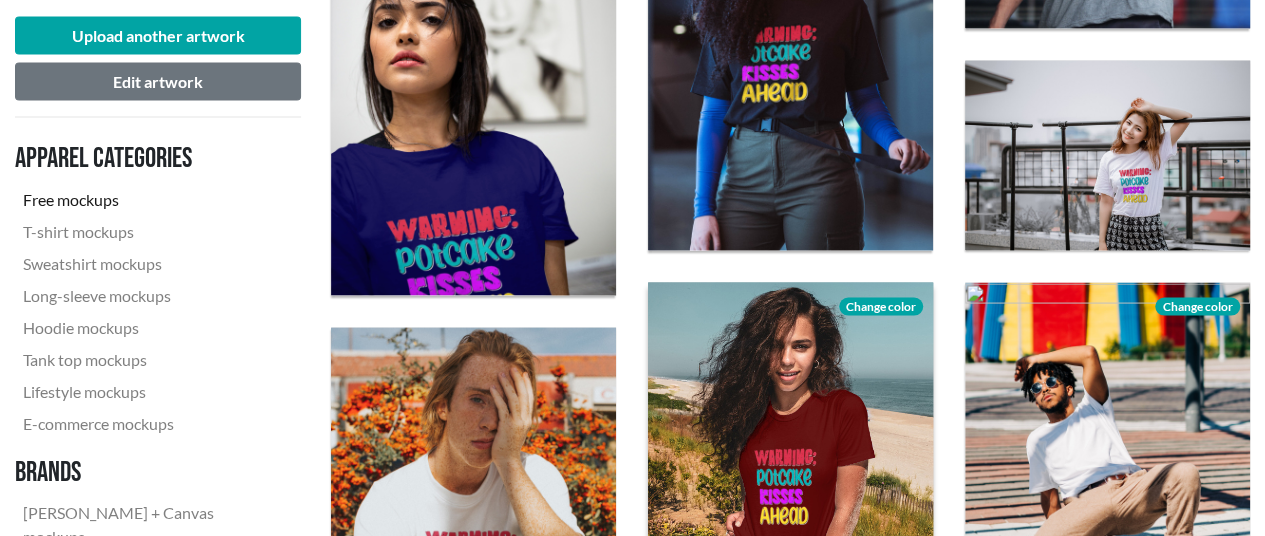 scroll, scrollTop: 1831, scrollLeft: 0, axis: vertical 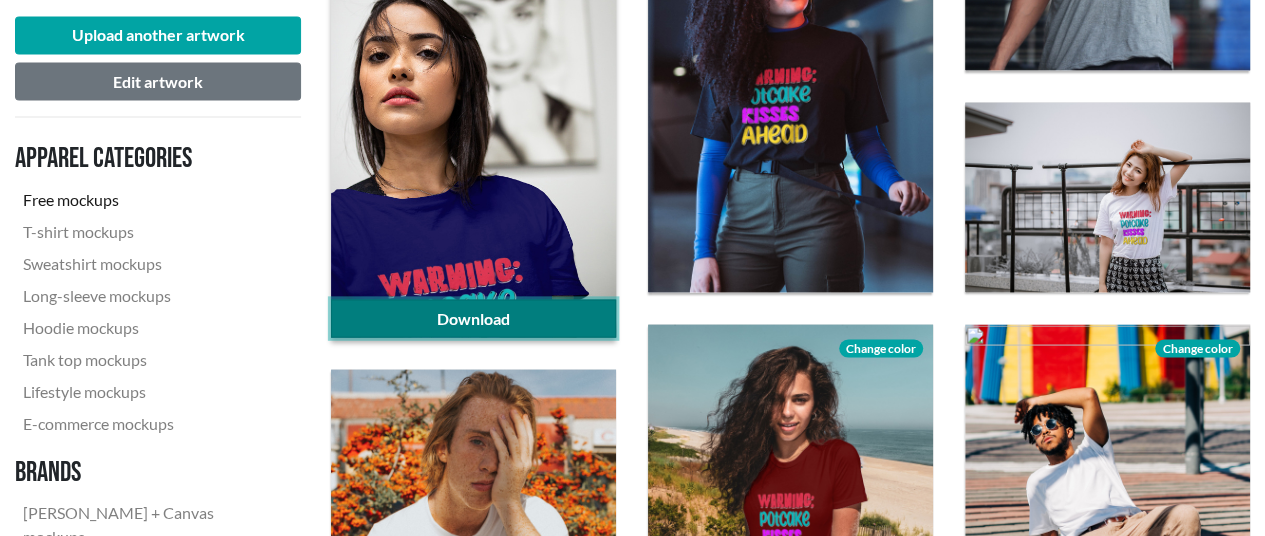 click on "Download" 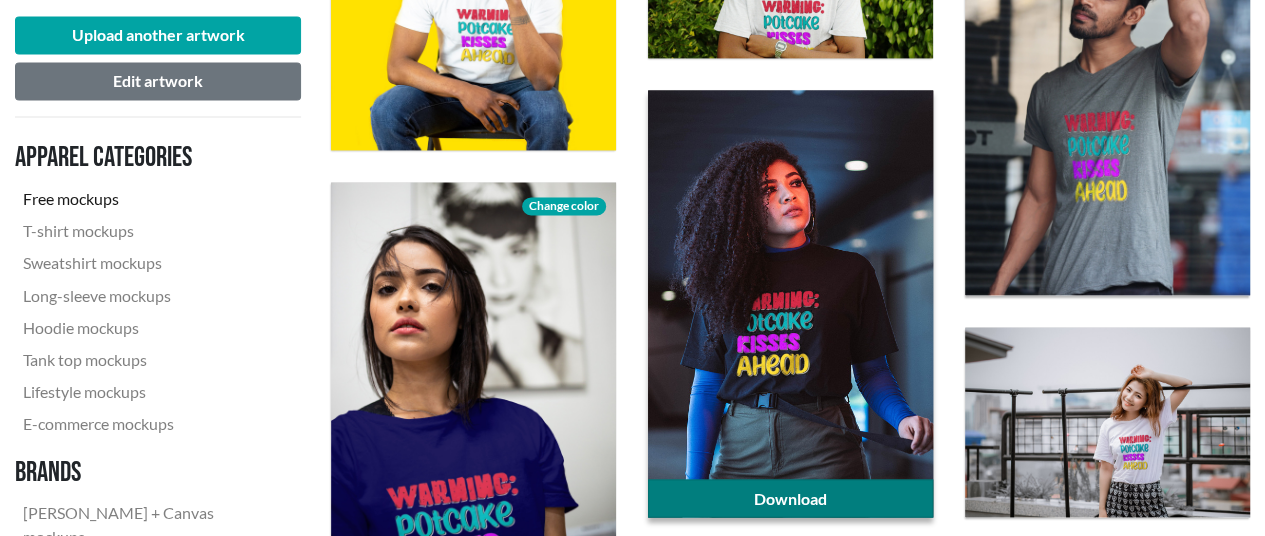scroll, scrollTop: 1531, scrollLeft: 0, axis: vertical 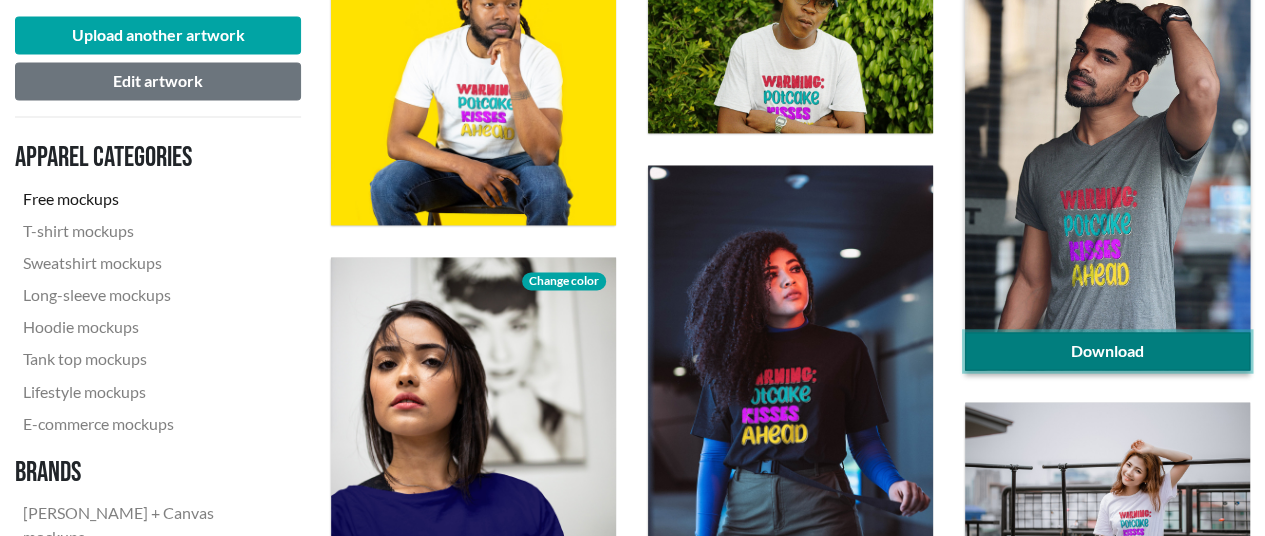 click on "Download" 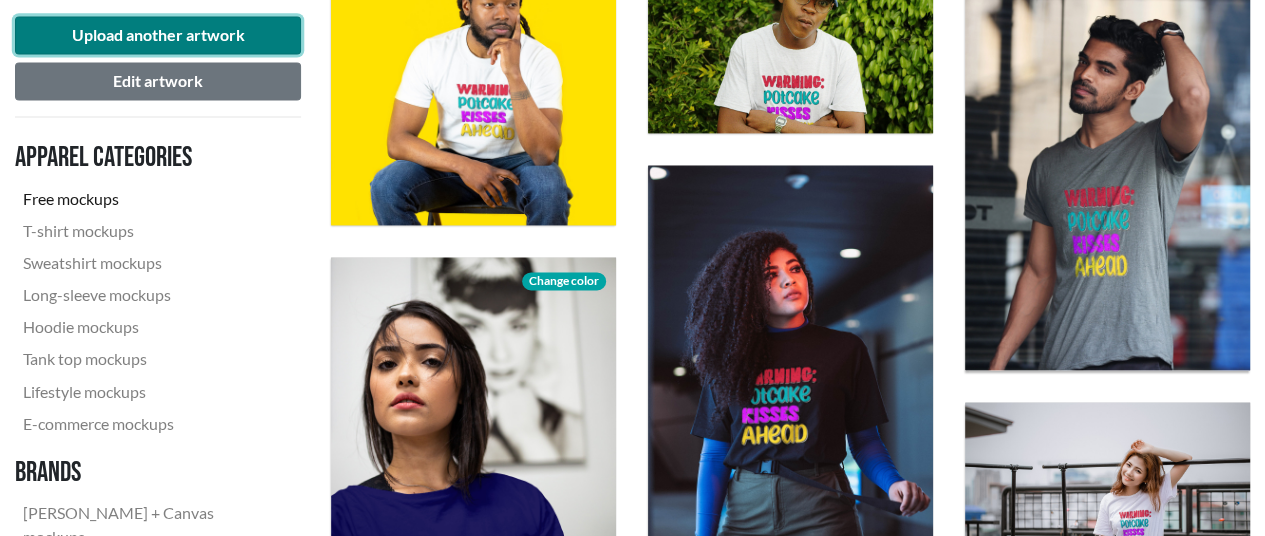 click on "Upload another artwork" at bounding box center [158, 35] 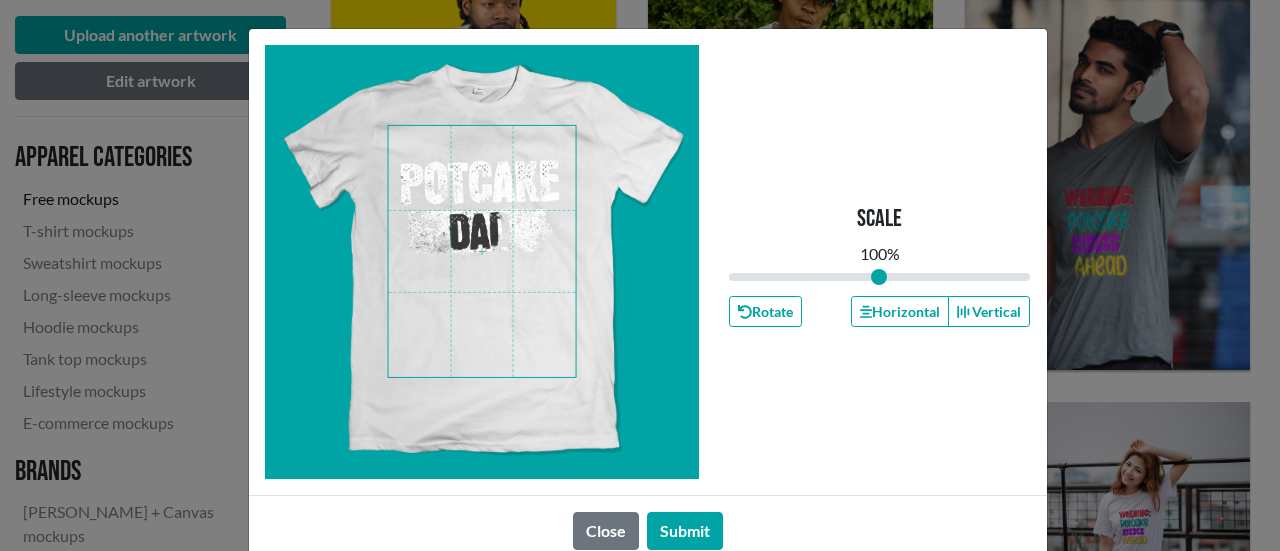 click at bounding box center (482, 251) 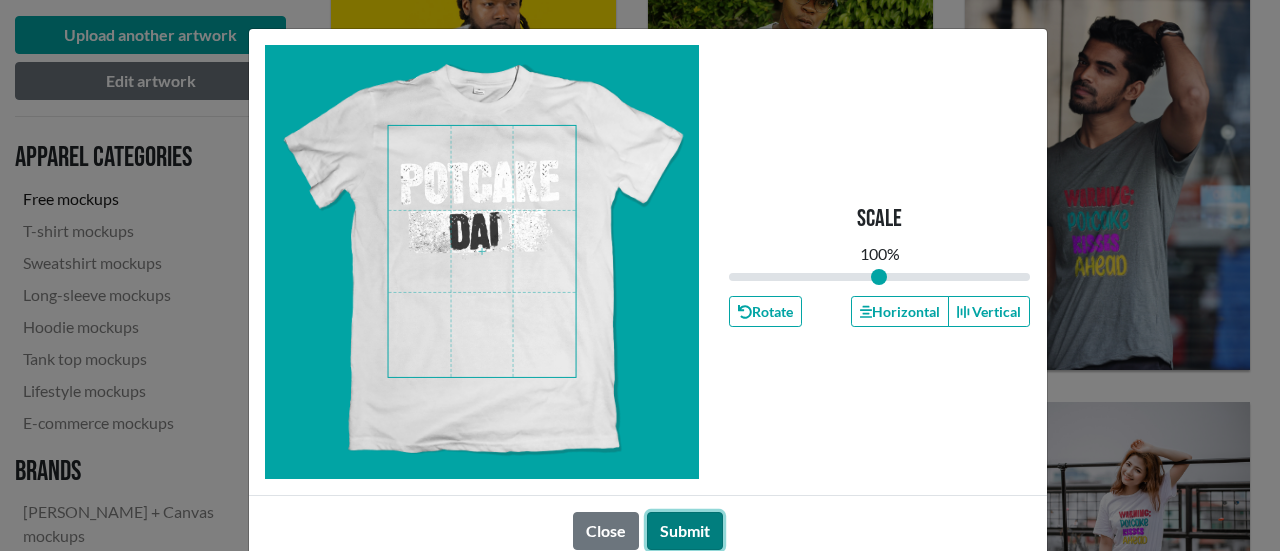 click on "Submit" at bounding box center (685, 531) 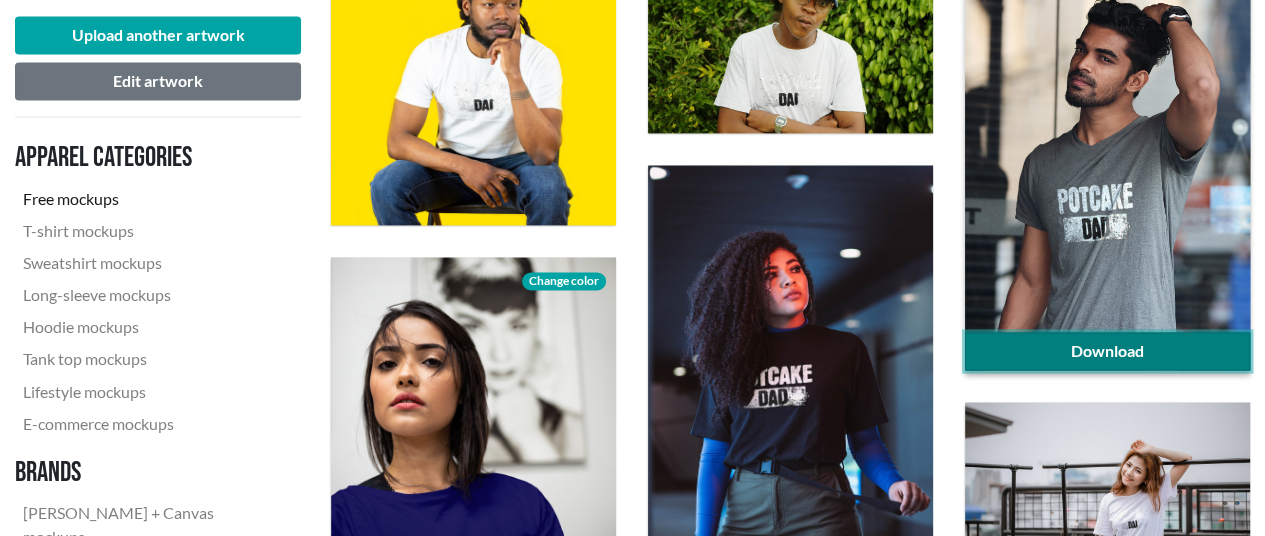 click on "Download" 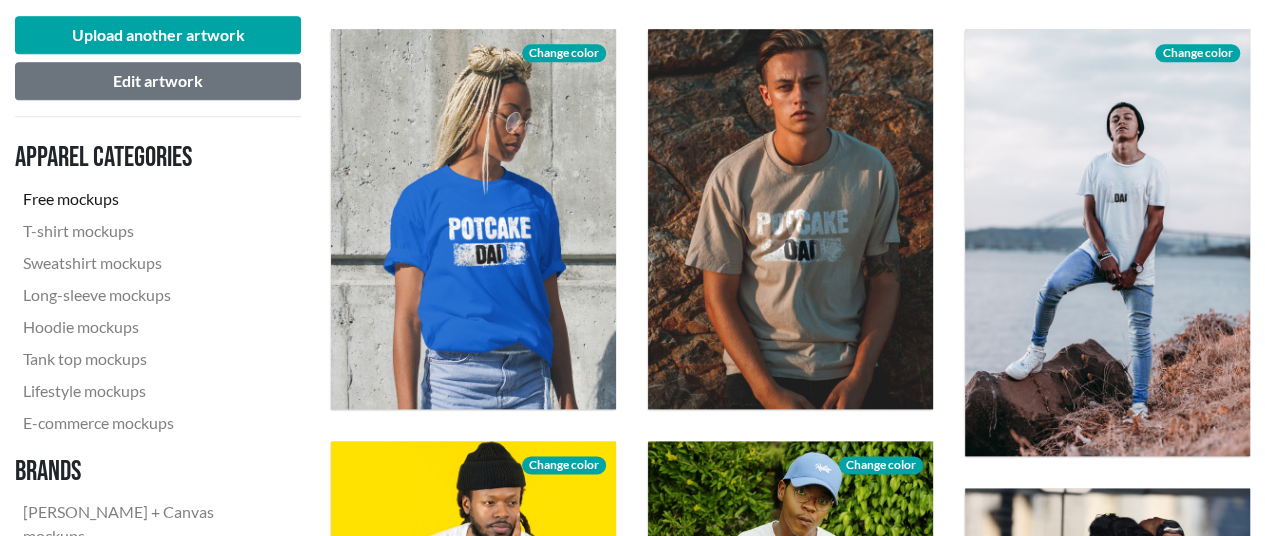 scroll, scrollTop: 1031, scrollLeft: 0, axis: vertical 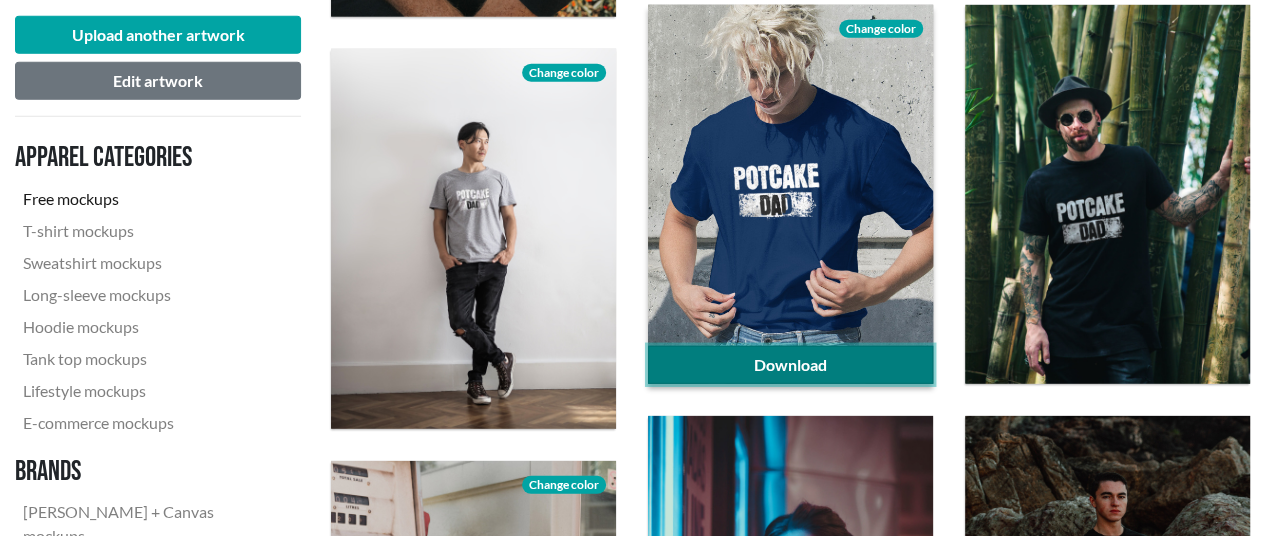 click on "Download" 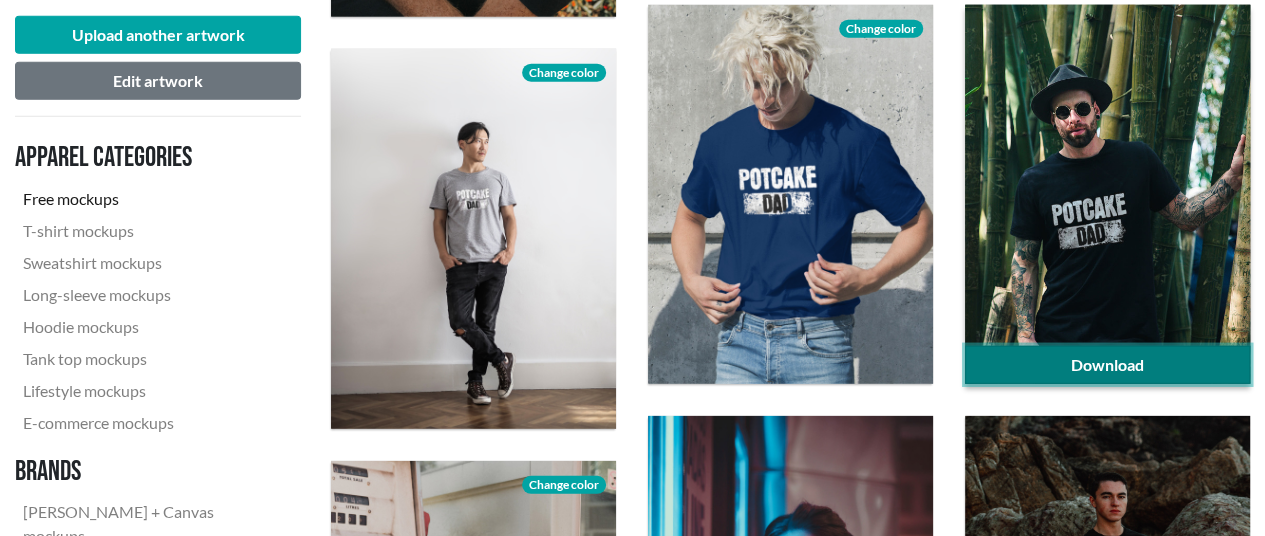 click on "Download" 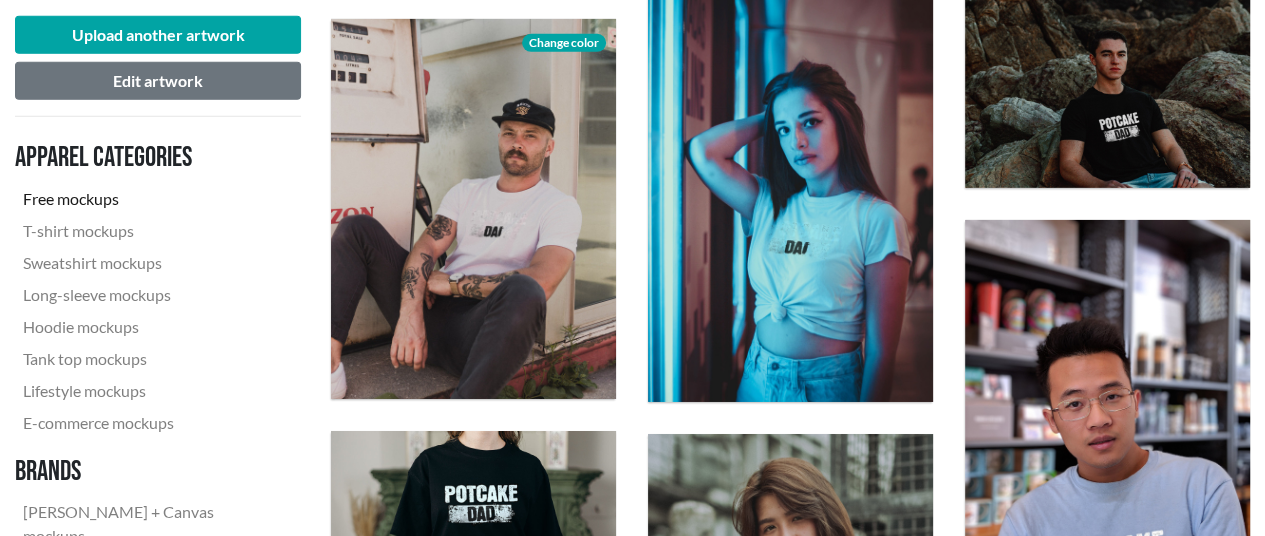 scroll, scrollTop: 2962, scrollLeft: 0, axis: vertical 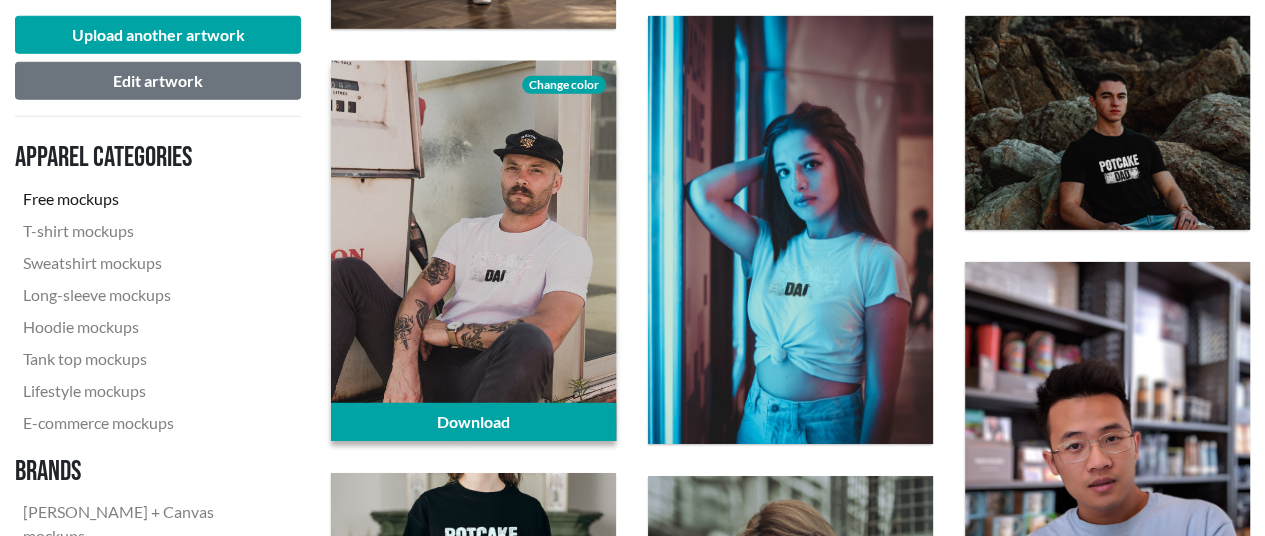 click on "Change color" at bounding box center (564, 85) 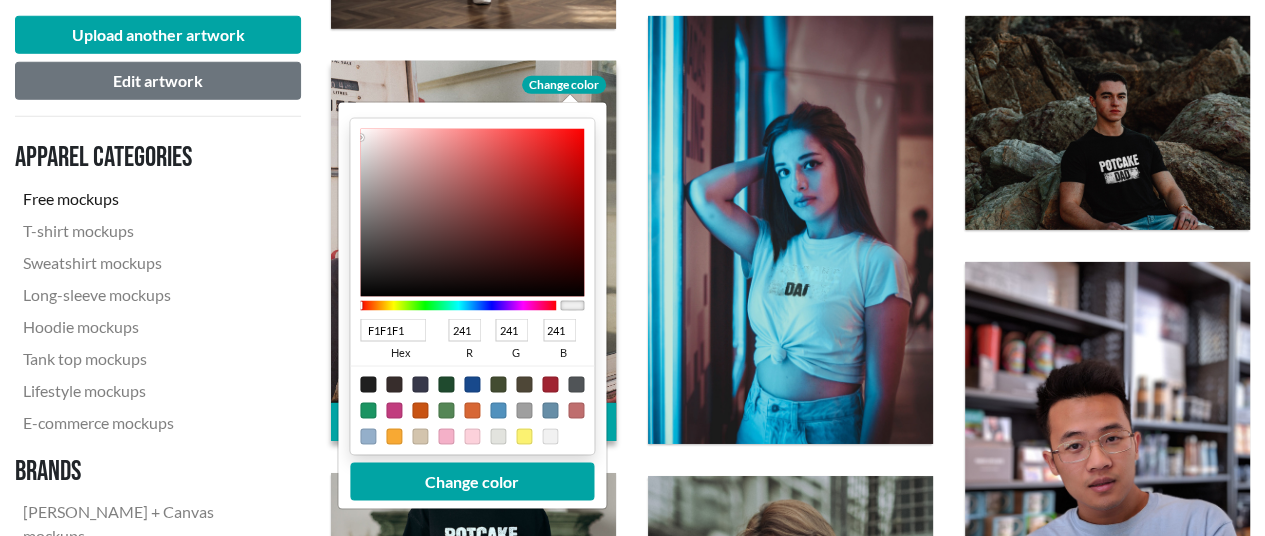 click at bounding box center (368, 385) 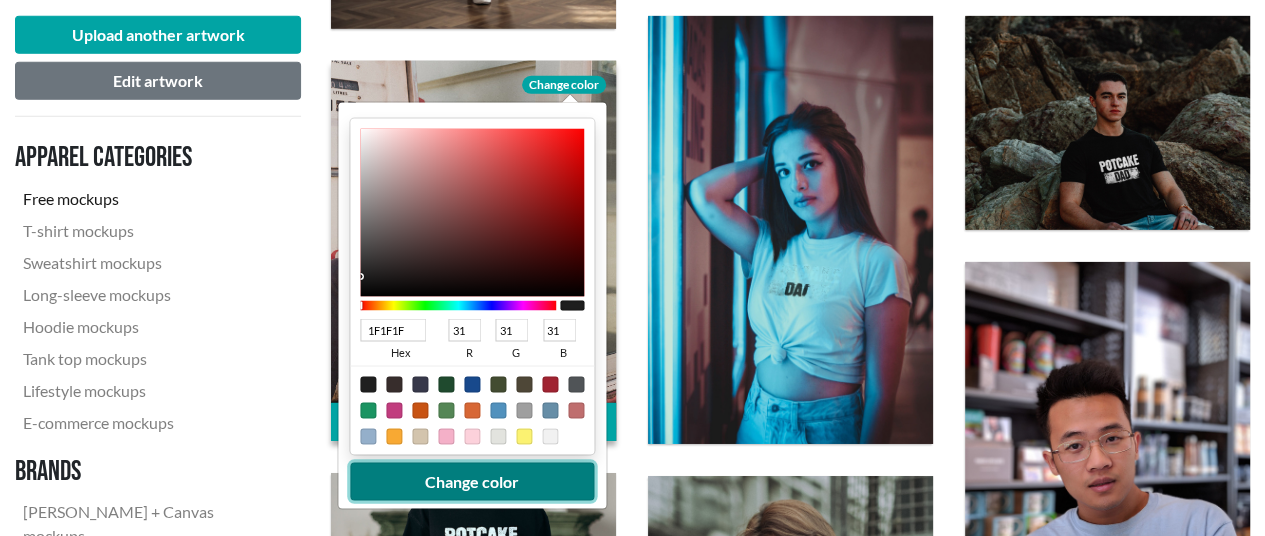 click on "Change color" at bounding box center [472, 482] 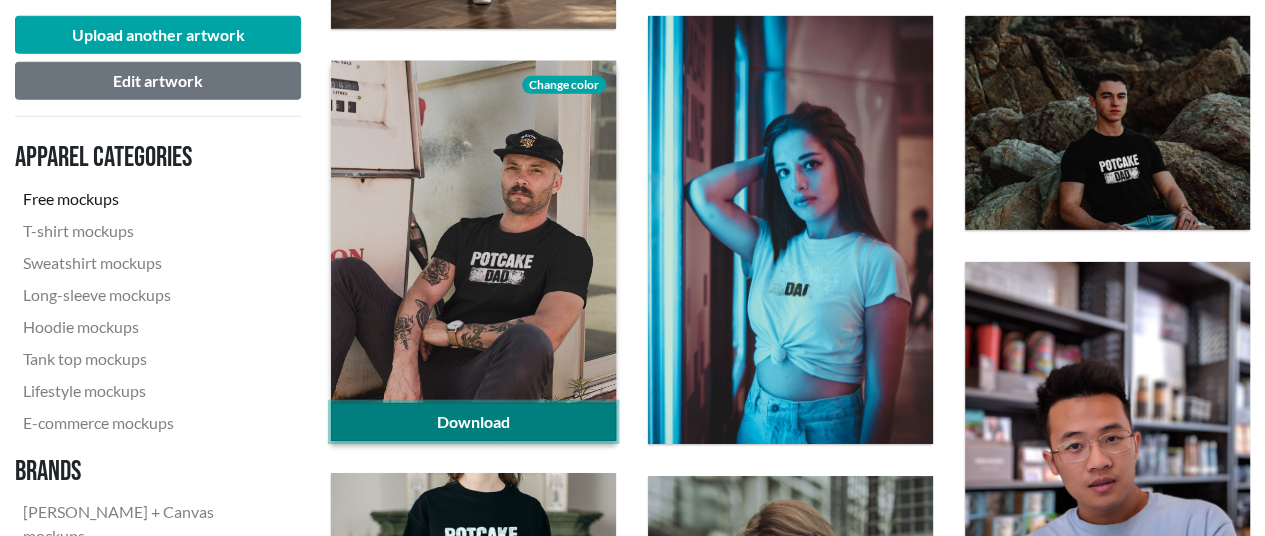 click on "Download" 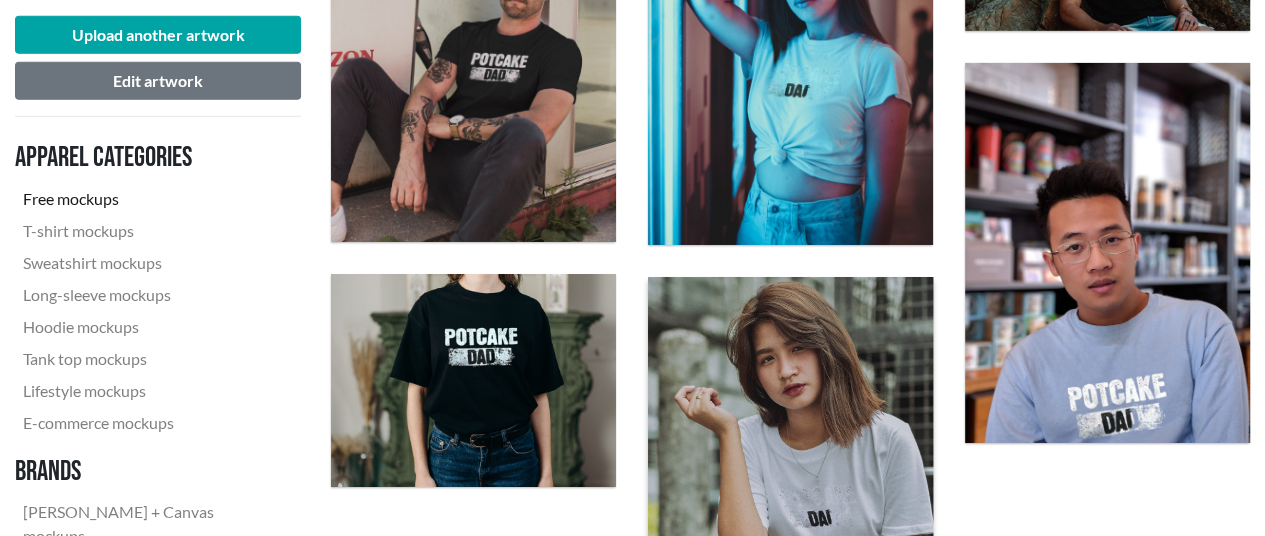 scroll, scrollTop: 3162, scrollLeft: 0, axis: vertical 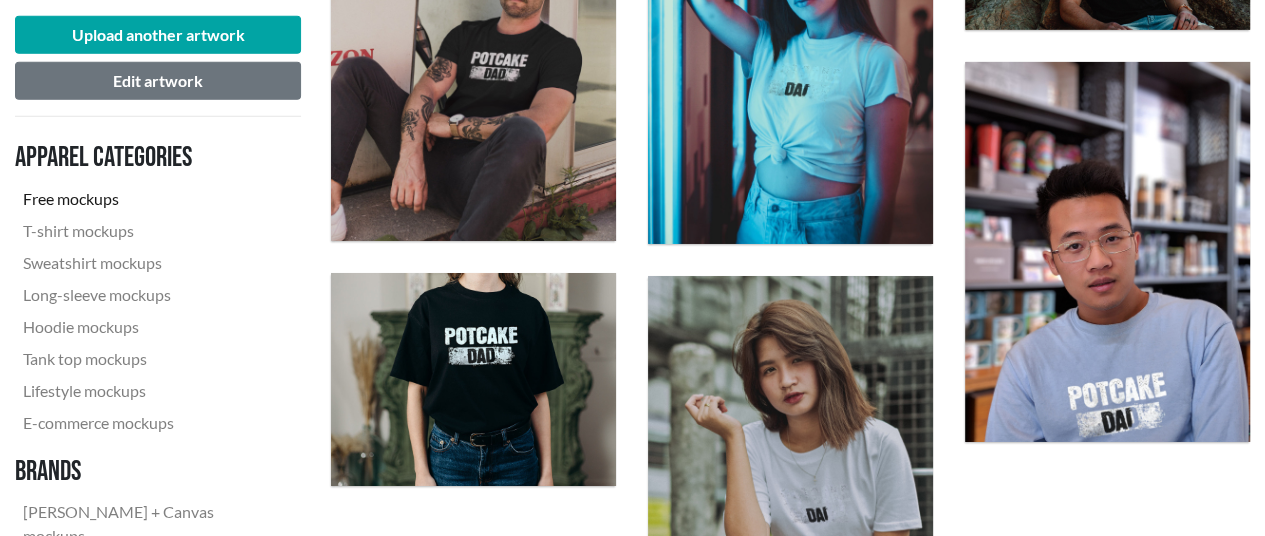 click on "Download Change color Download Download Download Change color Download Download Change color Download Change color Download Change color Download Download Download Change color Download Download Change color Download Change color Download Download Change color Download Download Change color Download Download Download Change color Download Download Download" at bounding box center [790, -905] 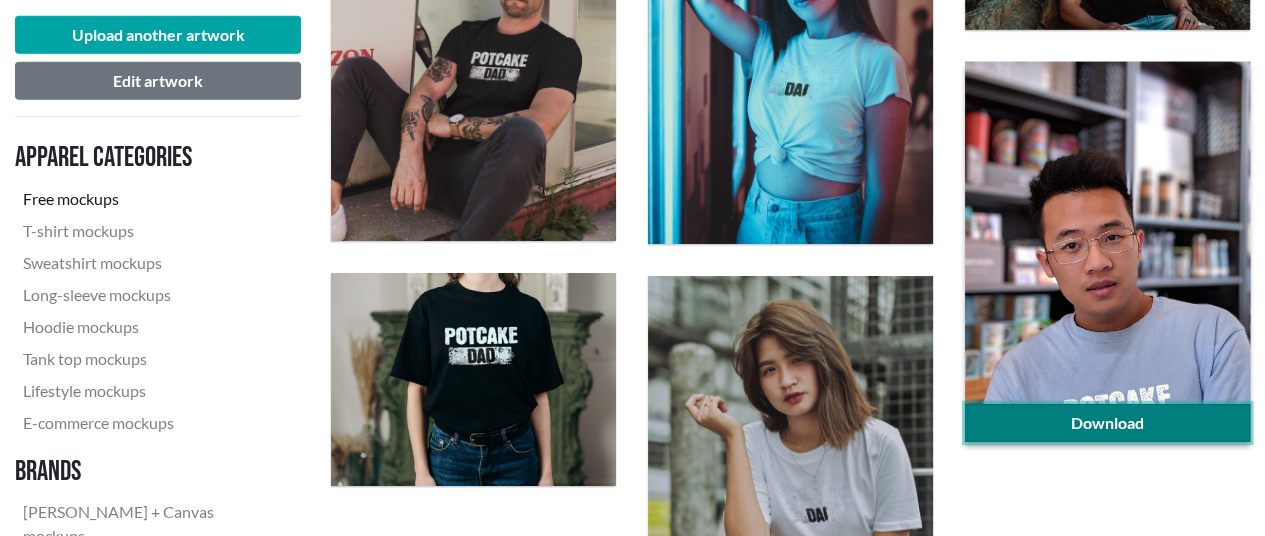 click on "Download" 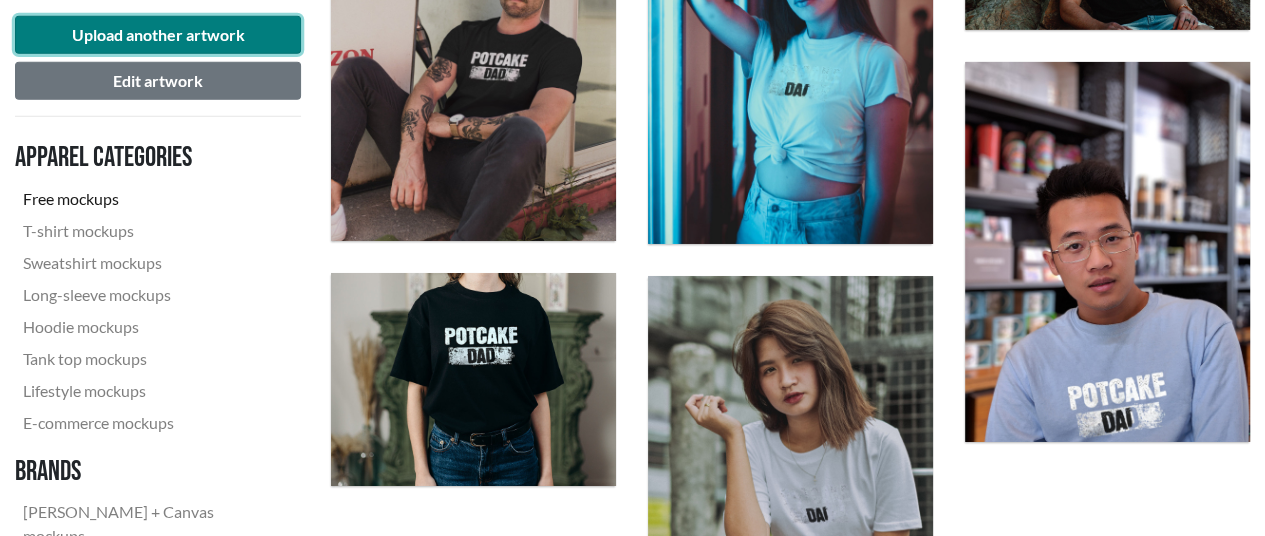 click on "Upload another artwork" at bounding box center [158, 35] 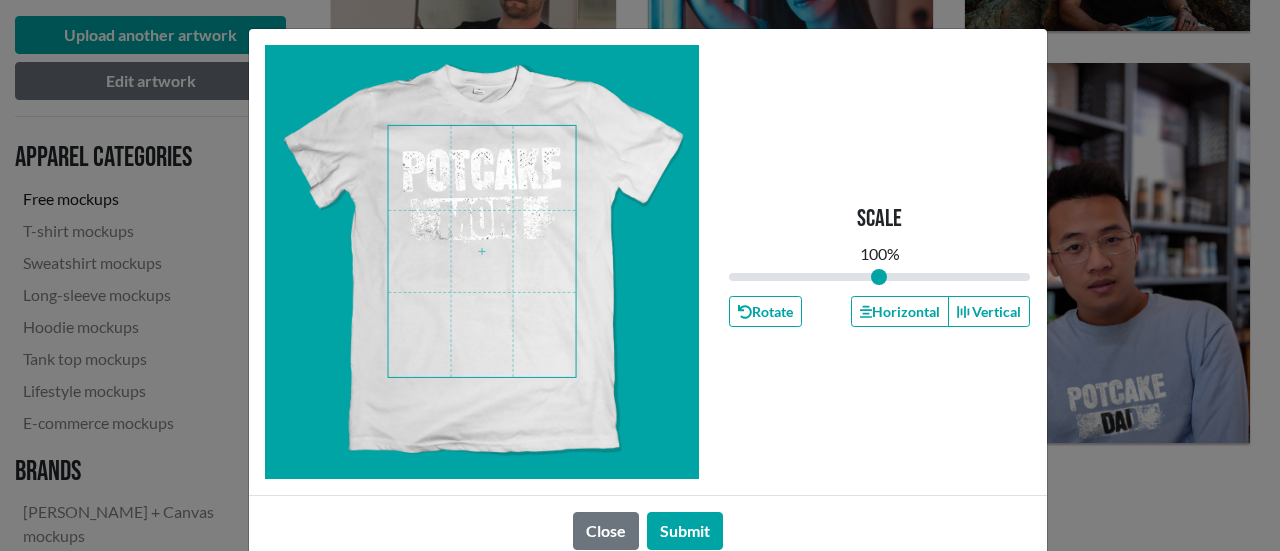 click at bounding box center (482, 251) 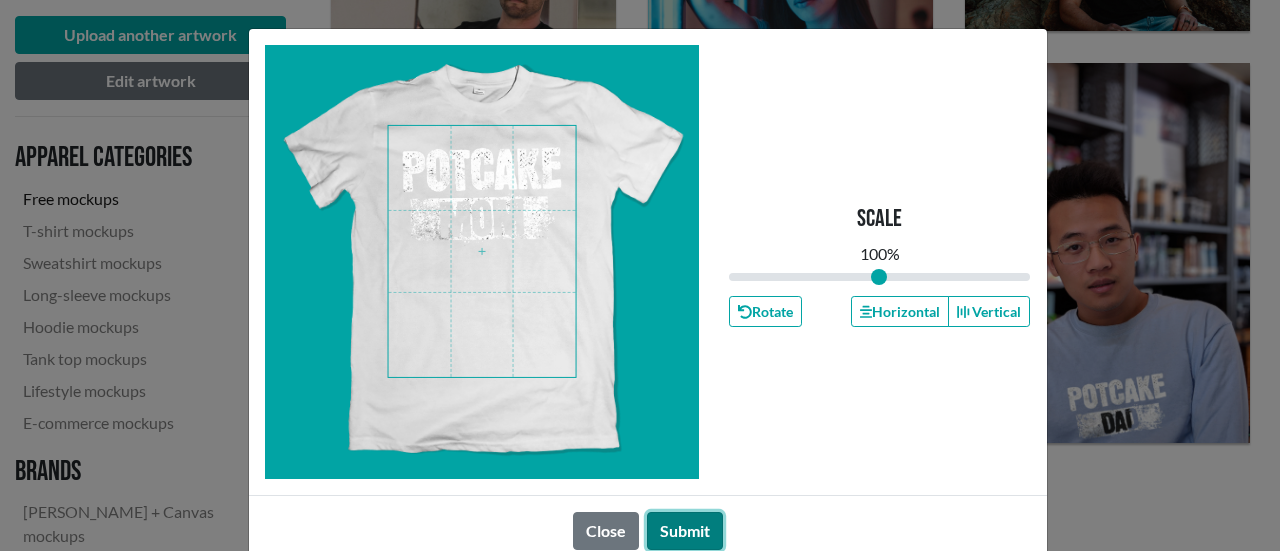 click on "Submit" at bounding box center (685, 531) 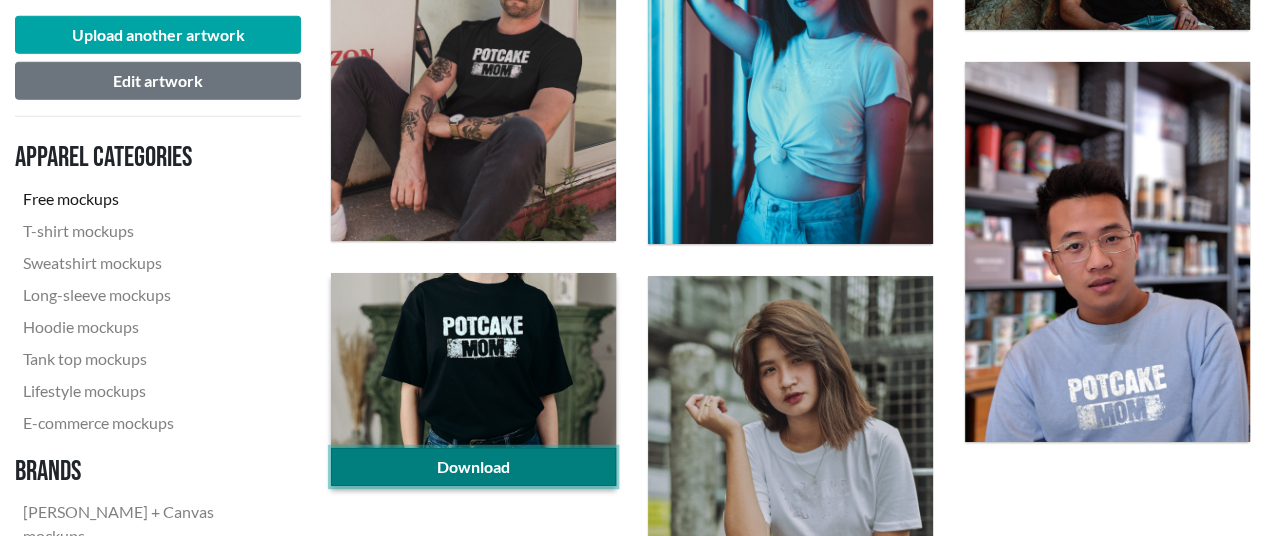 click on "Download" 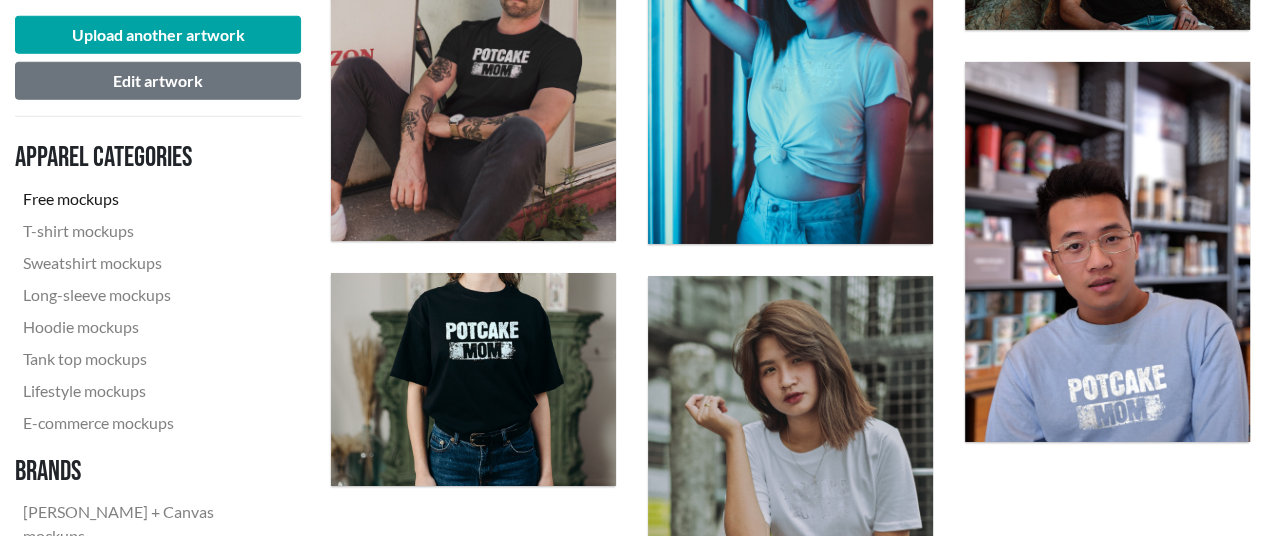 click on "Upload another artwork Edit artwork Apparel categories Free mockups T-shirt mockups Sweatshirt mockups Long-sleeve mockups Hoodie mockups Tank top mockups Lifestyle mockups E-commerce mockups Brands Bella + Canvas mockups Anvil mockups Gildan mockups American Apparel mockups" at bounding box center (158, -780) 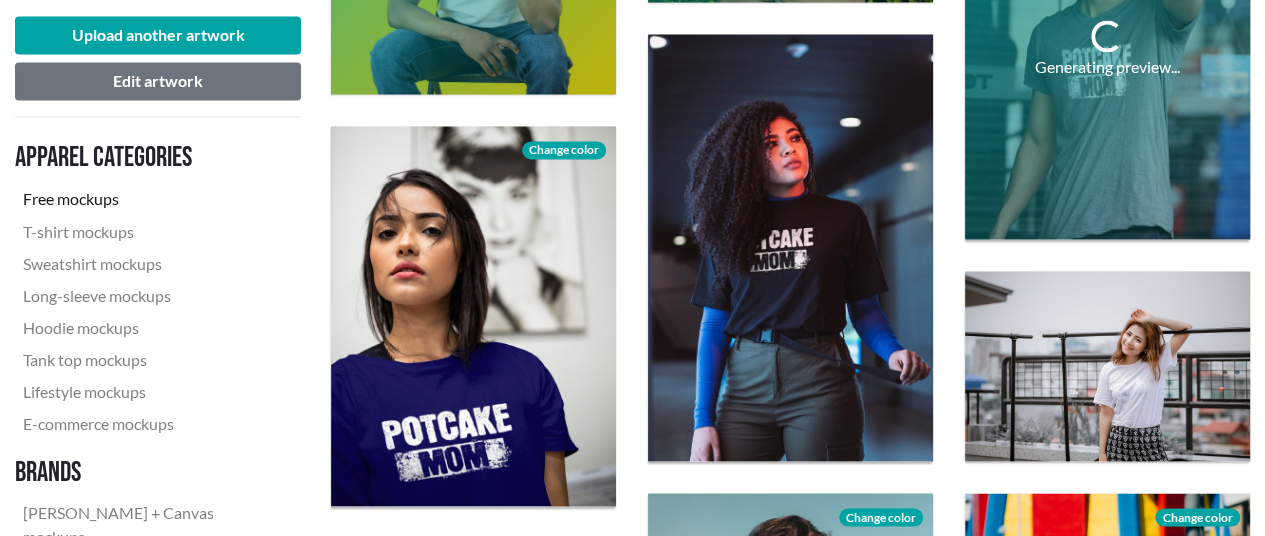 scroll, scrollTop: 1762, scrollLeft: 0, axis: vertical 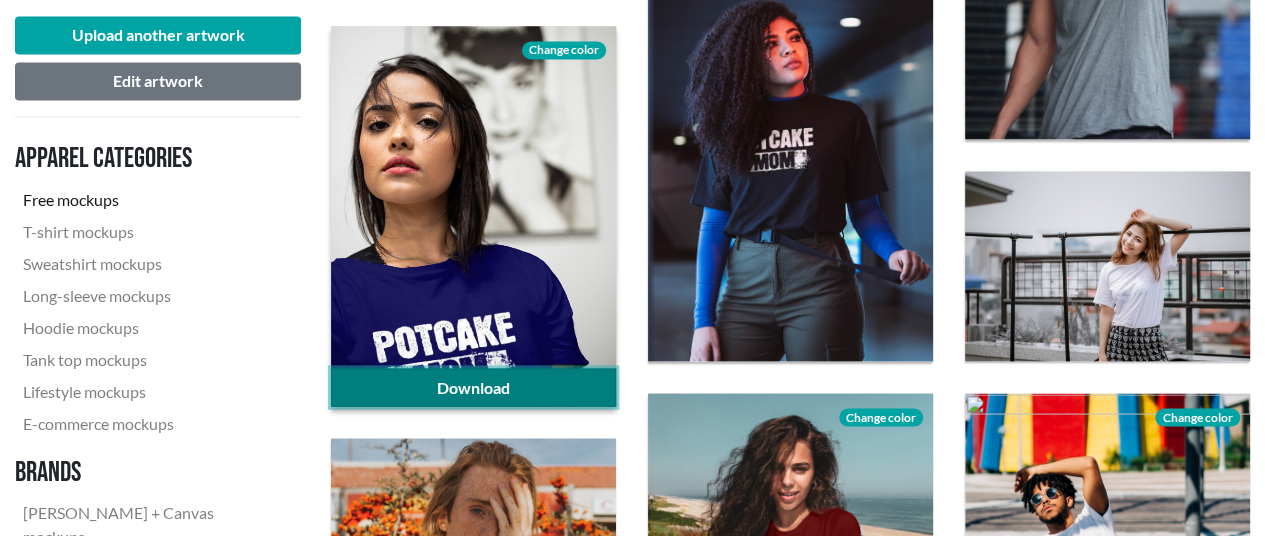 click on "Download" 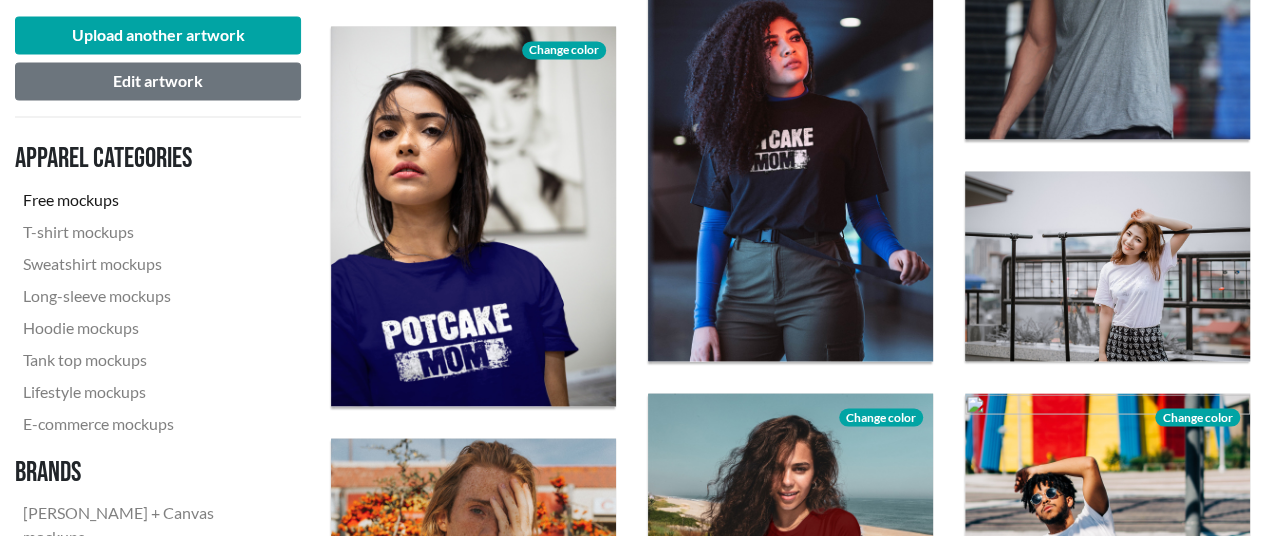 click on "Apparel categories Free mockups T-shirt mockups Sweatshirt mockups Long-sleeve mockups Hoodie mockups Tank top mockups Lifestyle mockups E-commerce mockups Brands Bella + Canvas mockups Anvil mockups Gildan mockups American Apparel mockups" at bounding box center (158, 394) 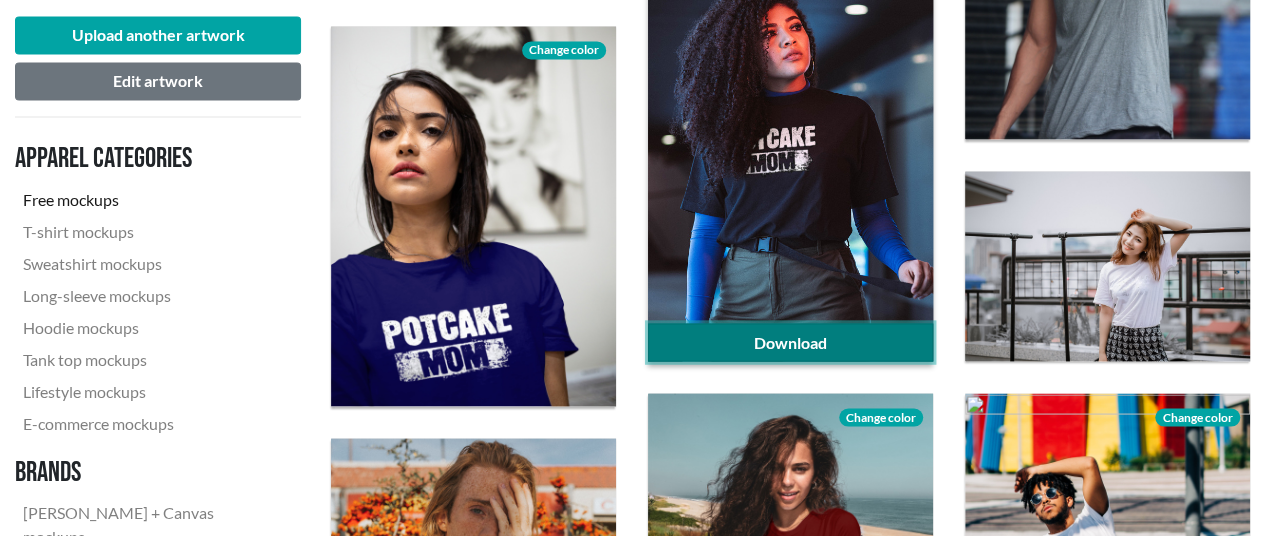 click on "Download" 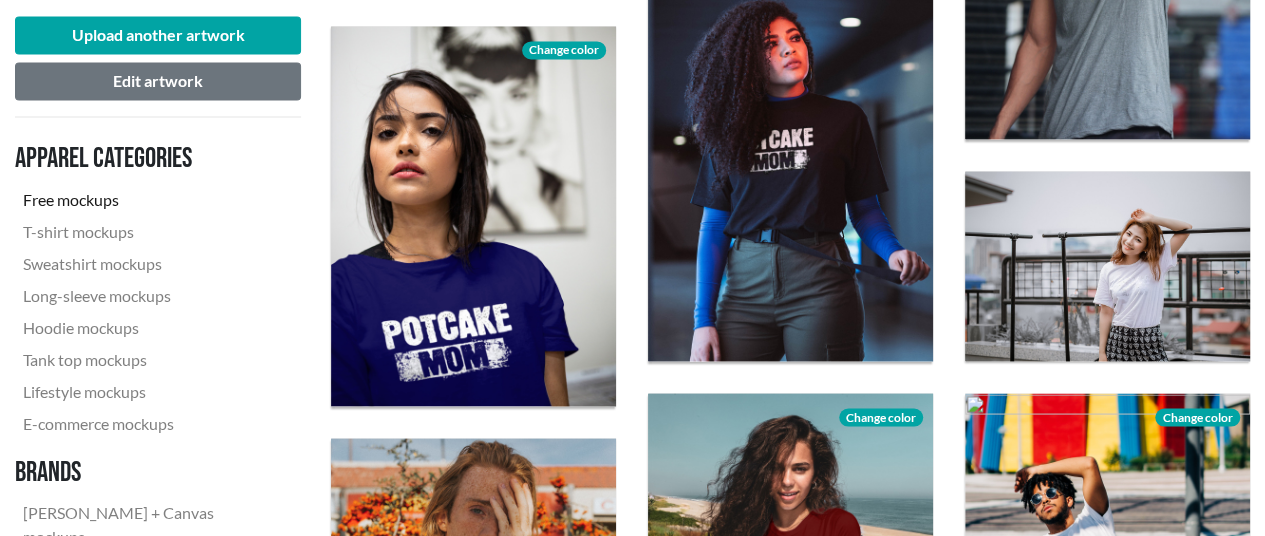 click on "Apparel categories Free mockups T-shirt mockups Sweatshirt mockups Long-sleeve mockups Hoodie mockups Tank top mockups Lifestyle mockups E-commerce mockups Brands Bella + Canvas mockups Anvil mockups Gildan mockups American Apparel mockups" at bounding box center (158, 394) 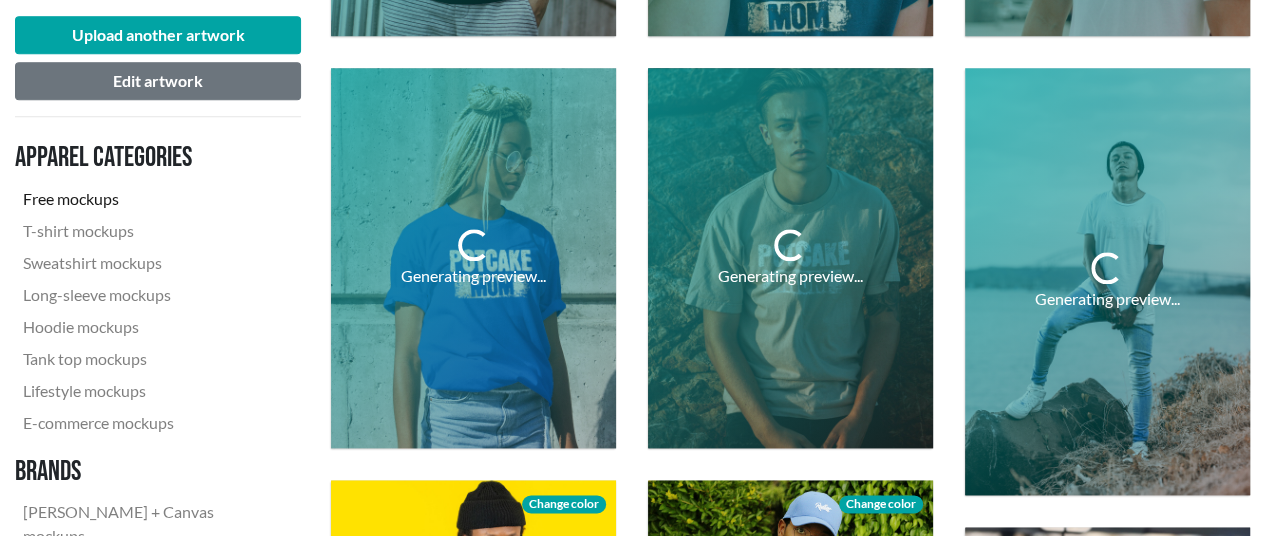 scroll, scrollTop: 962, scrollLeft: 0, axis: vertical 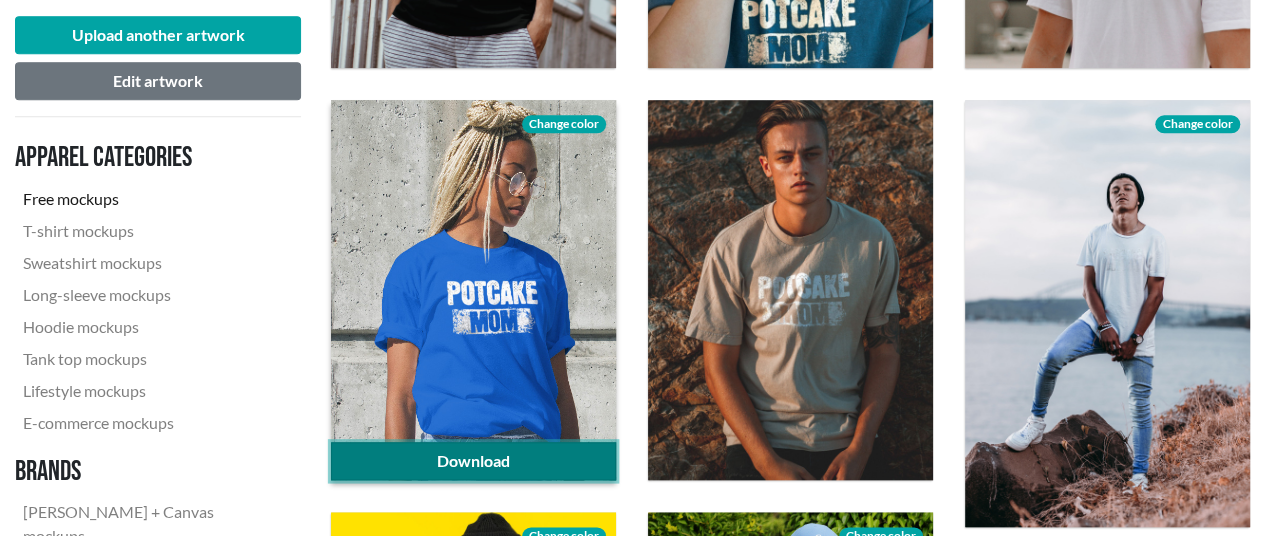 click on "Download" 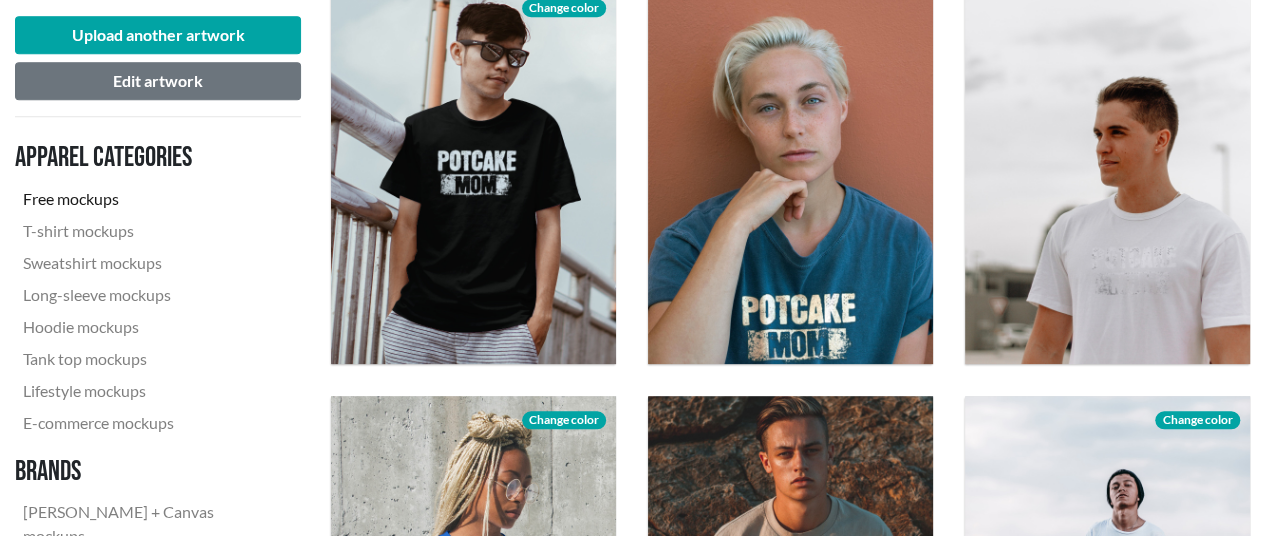 scroll, scrollTop: 662, scrollLeft: 0, axis: vertical 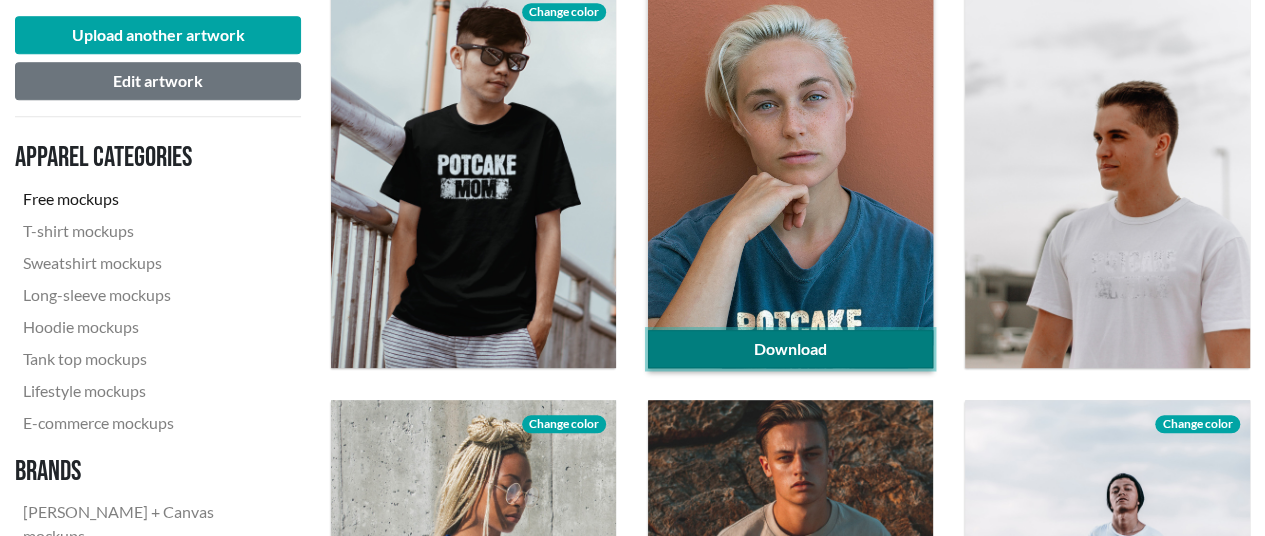 click on "Download" 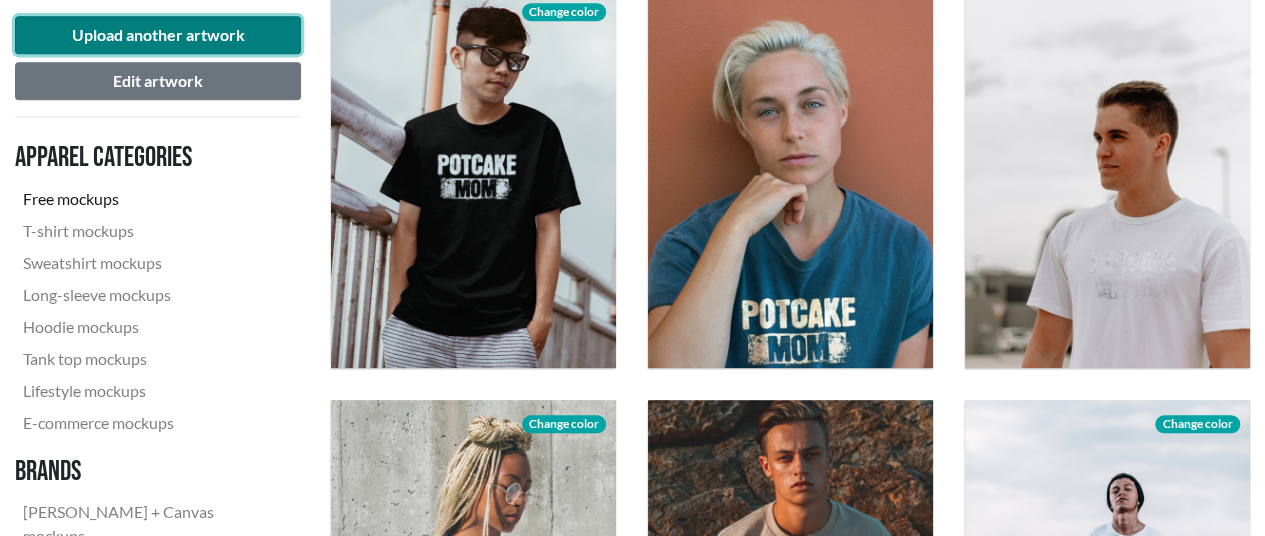 click on "Upload another artwork" at bounding box center (158, 35) 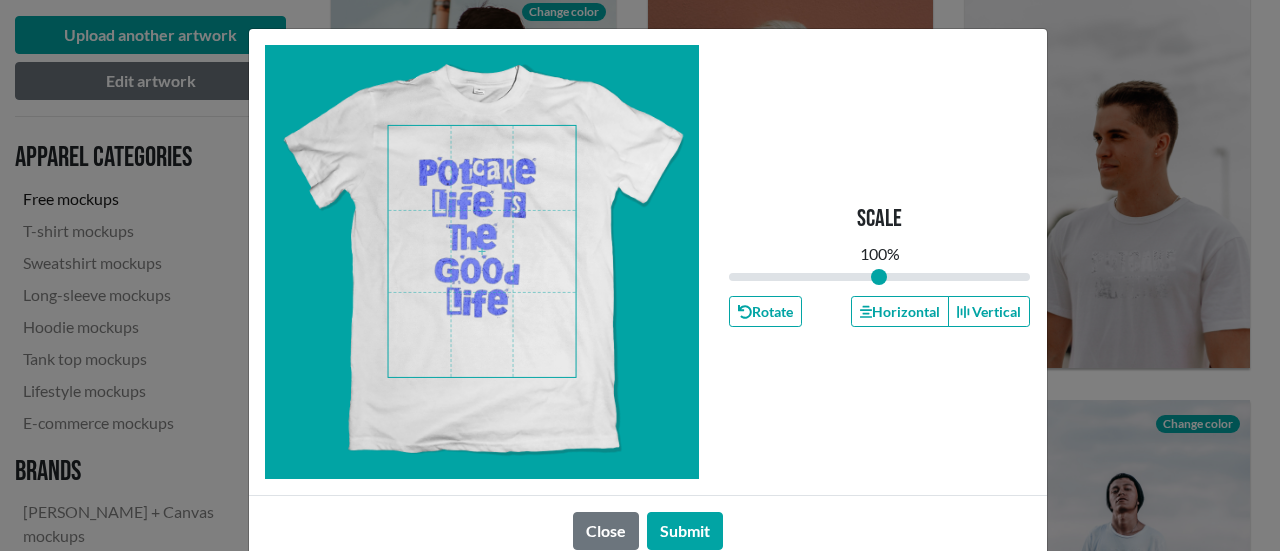click at bounding box center [482, 251] 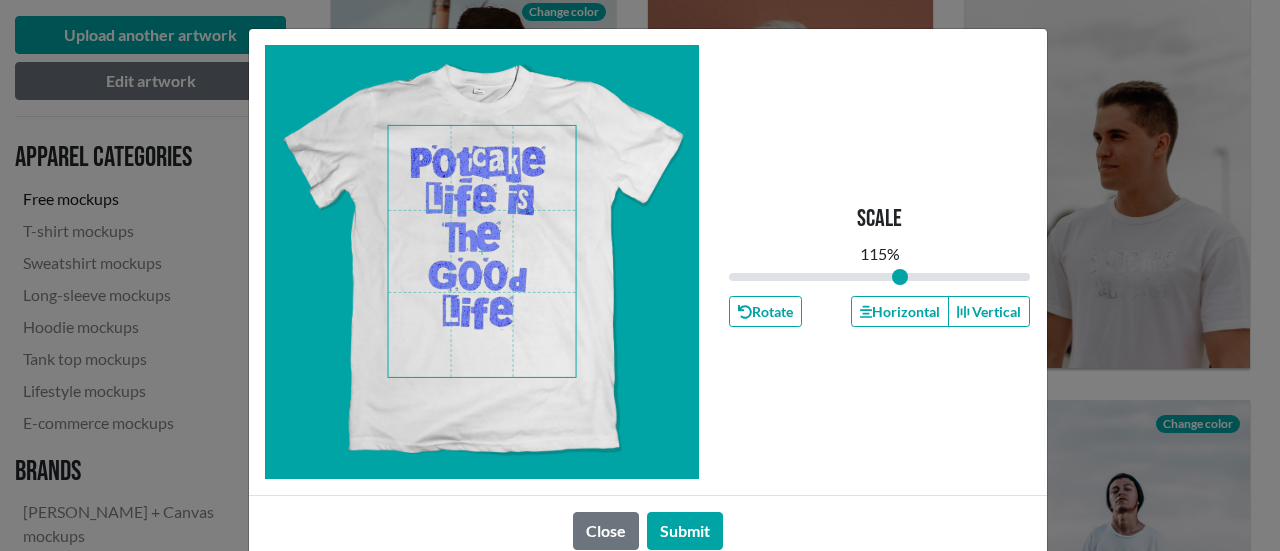 drag, startPoint x: 870, startPoint y: 274, endPoint x: 892, endPoint y: 268, distance: 22.803509 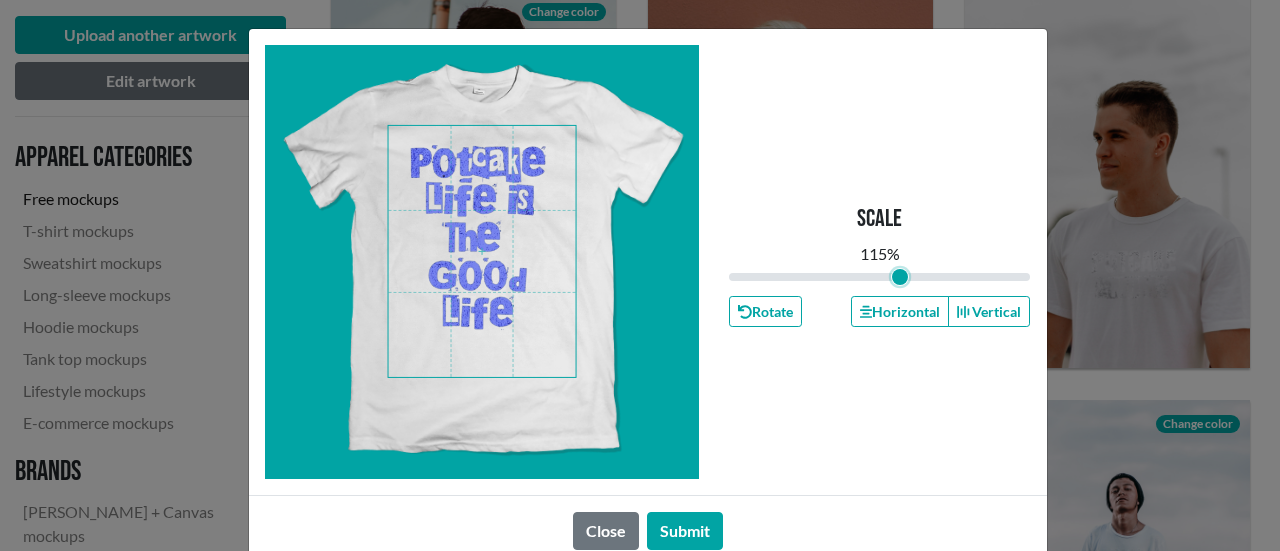 type on "1.15" 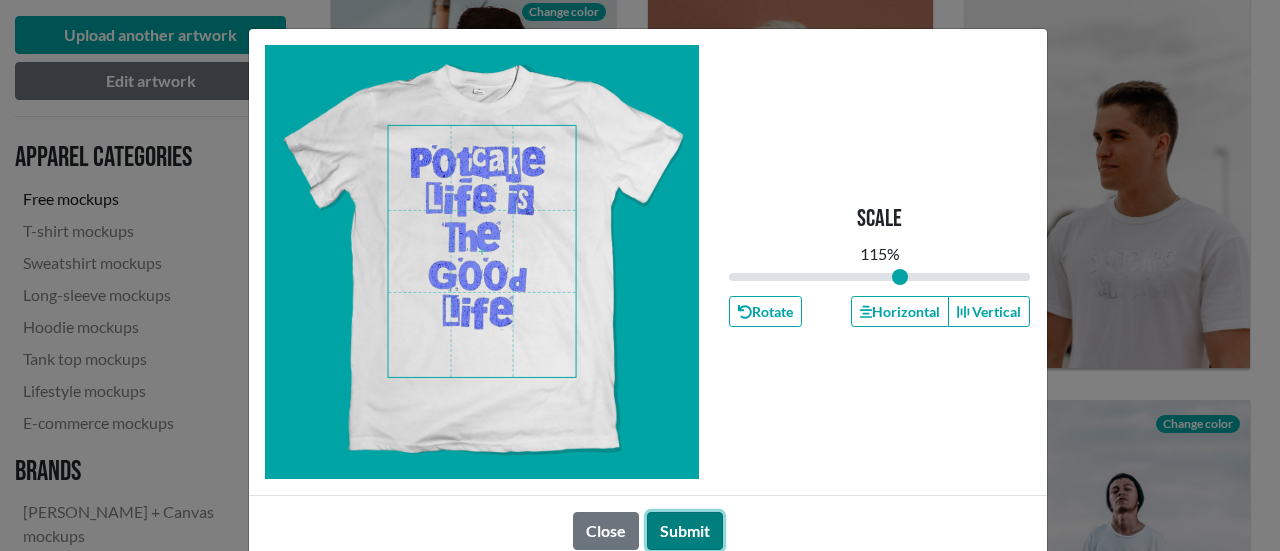click on "Submit" at bounding box center [685, 531] 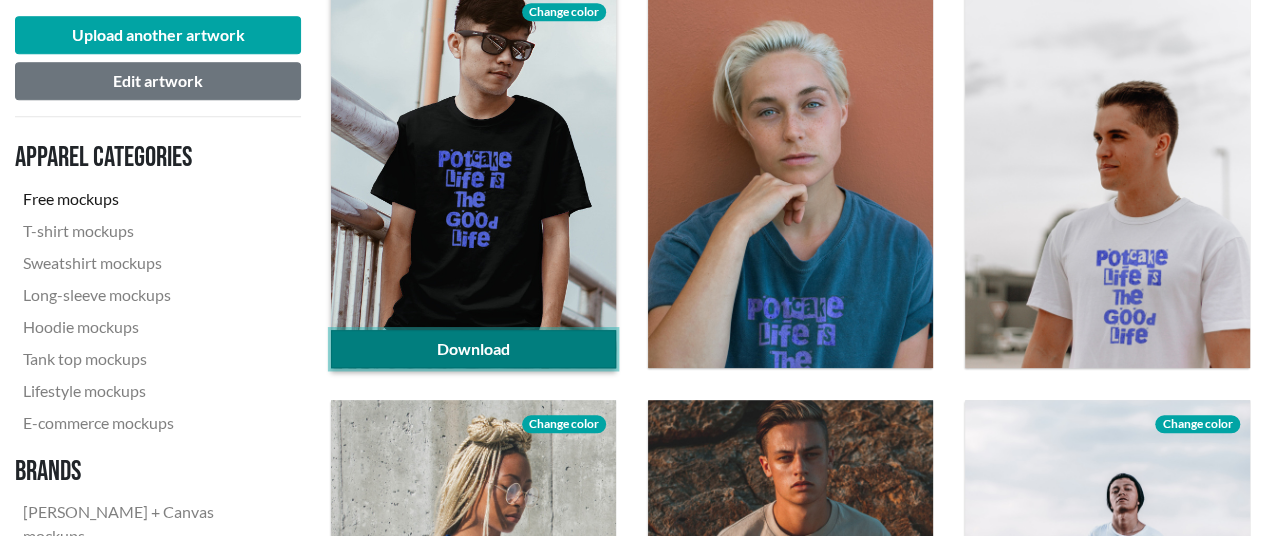 click on "Download" 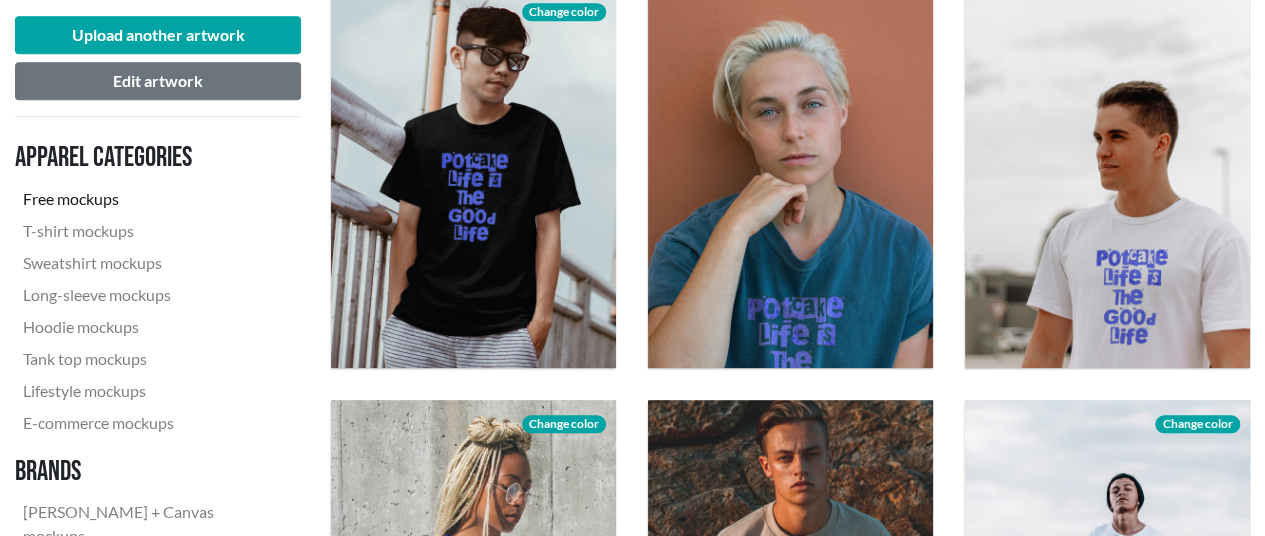 click on "Apparel categories Free mockups T-shirt mockups Sweatshirt mockups Long-sleeve mockups Hoodie mockups Tank top mockups Lifestyle mockups E-commerce mockups Brands Bella + Canvas mockups Anvil mockups Gildan mockups American Apparel mockups" at bounding box center [158, 394] 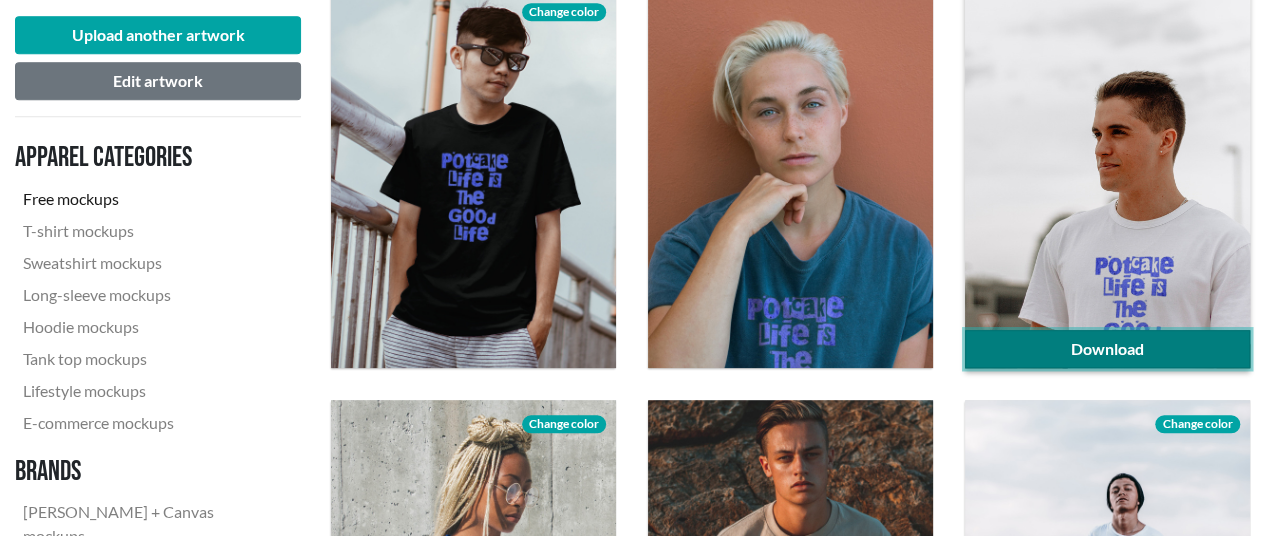 click on "Download" 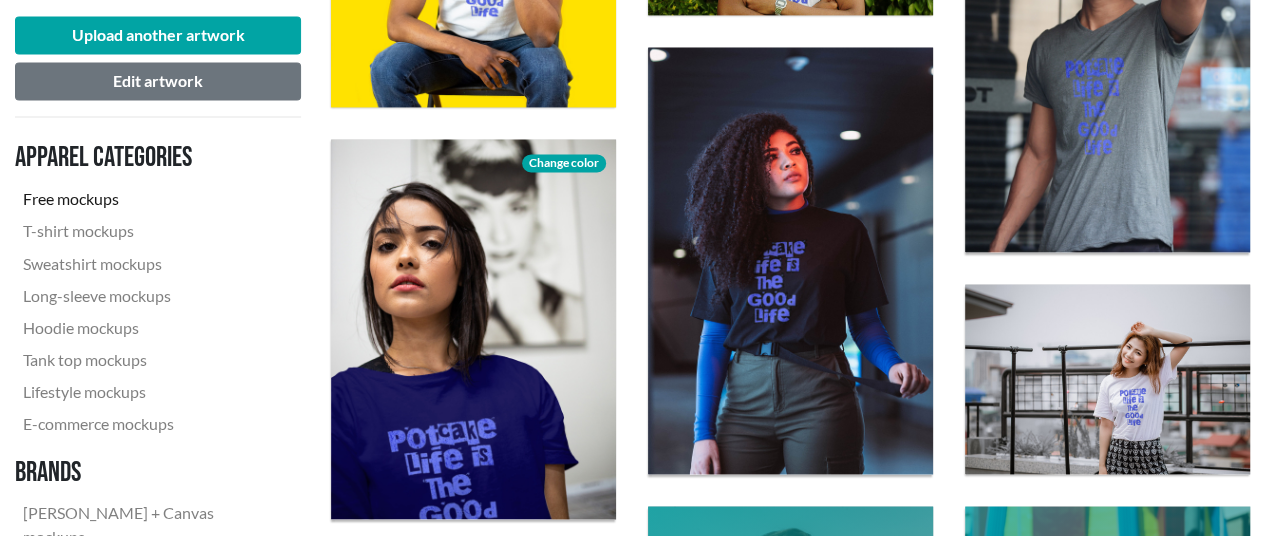 scroll, scrollTop: 1762, scrollLeft: 0, axis: vertical 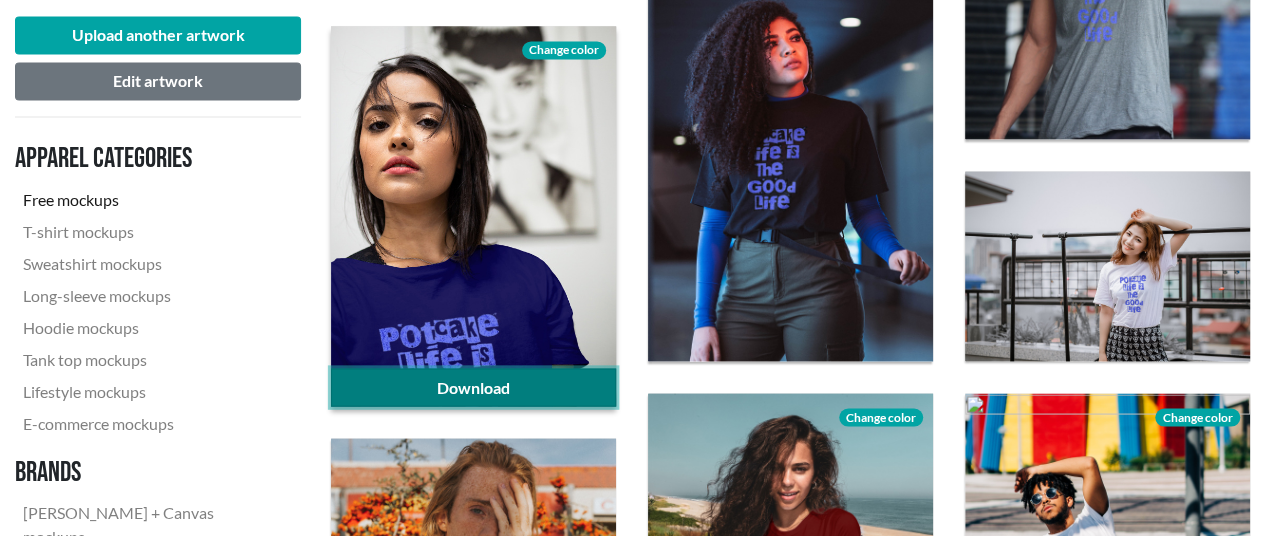 click on "Download" 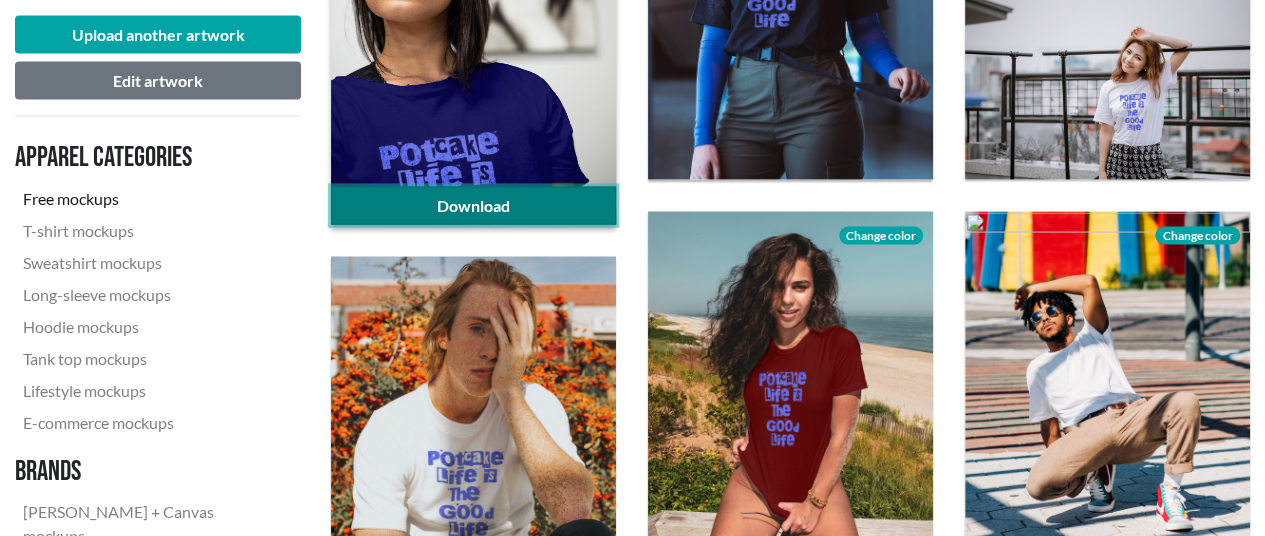 scroll, scrollTop: 1962, scrollLeft: 0, axis: vertical 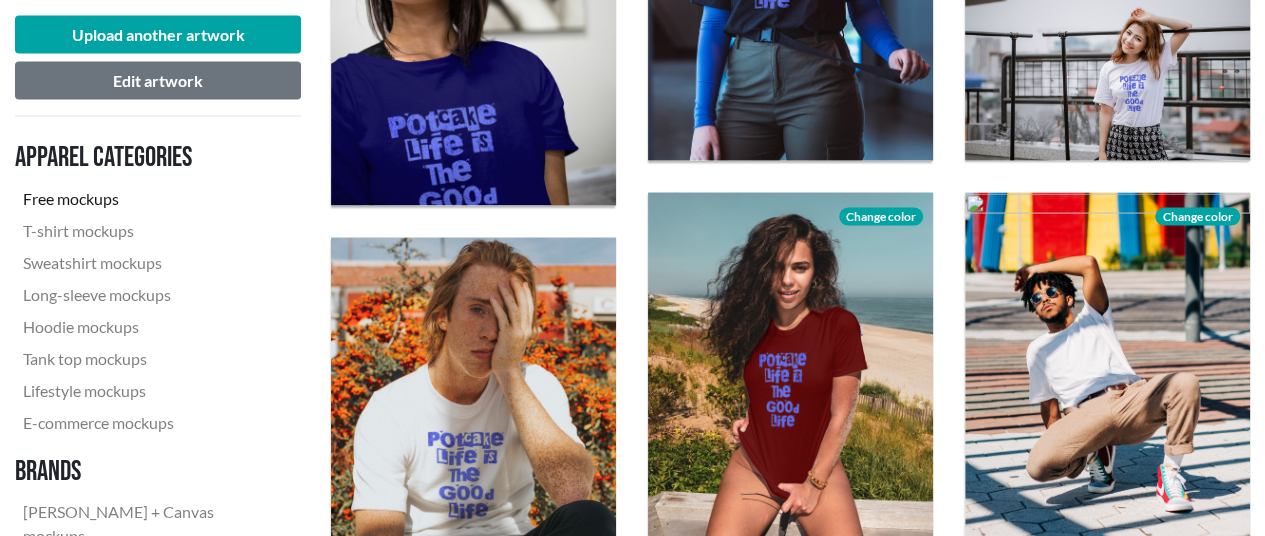 click on "Apparel categories Free mockups T-shirt mockups Sweatshirt mockups Long-sleeve mockups Hoodie mockups Tank top mockups Lifestyle mockups E-commerce mockups Brands Bella + Canvas mockups Anvil mockups Gildan mockups American Apparel mockups" at bounding box center (158, 394) 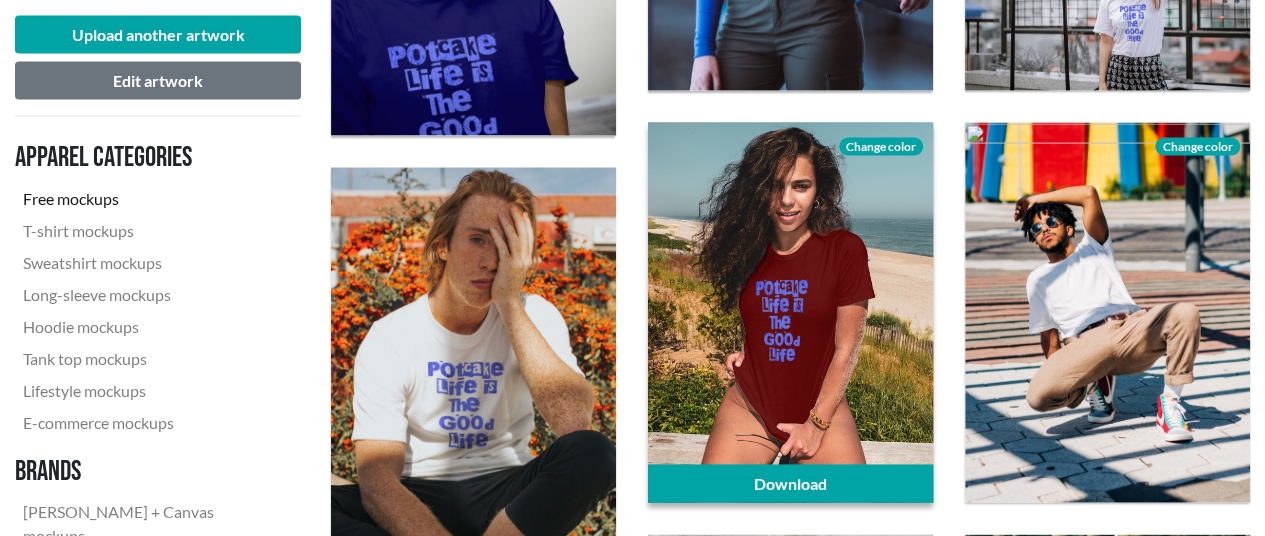 scroll, scrollTop: 2062, scrollLeft: 0, axis: vertical 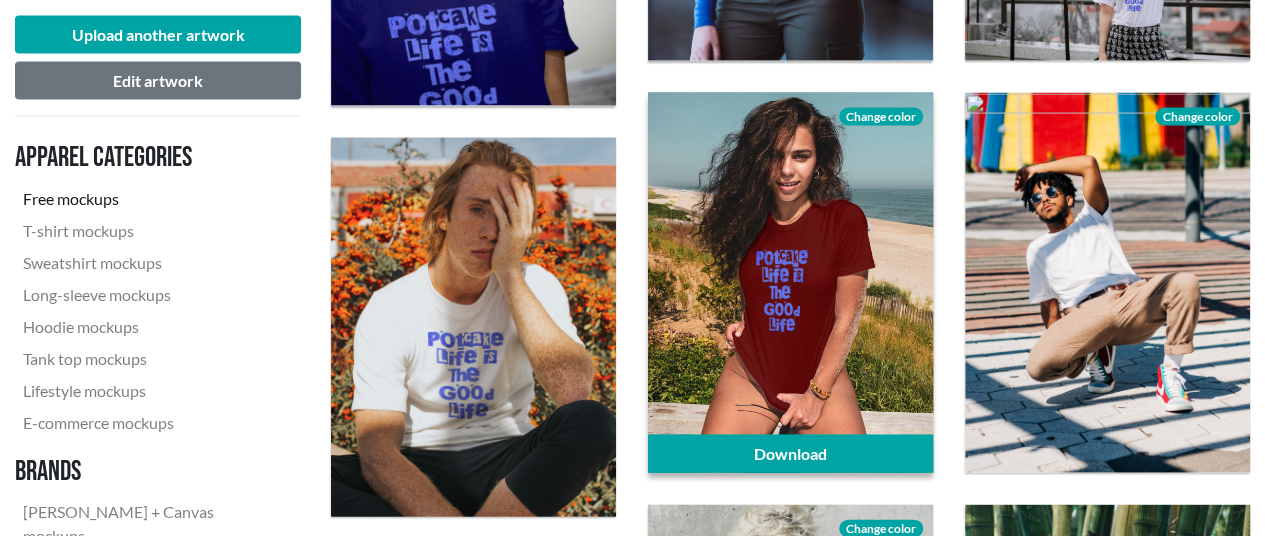 click on "Change color" at bounding box center [881, 117] 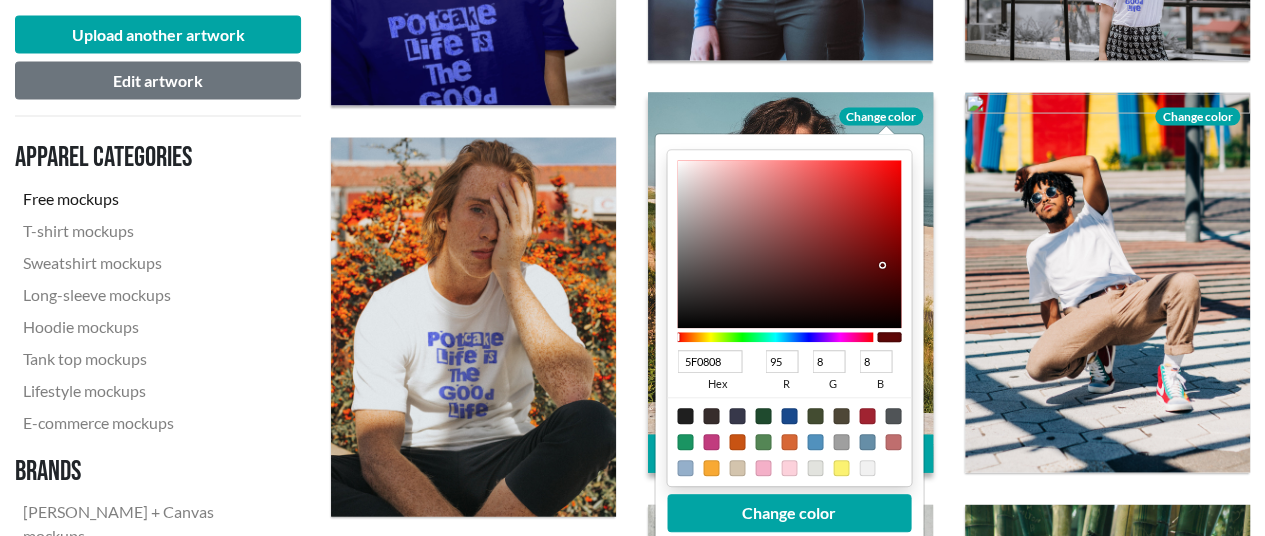 type on "5C085F" 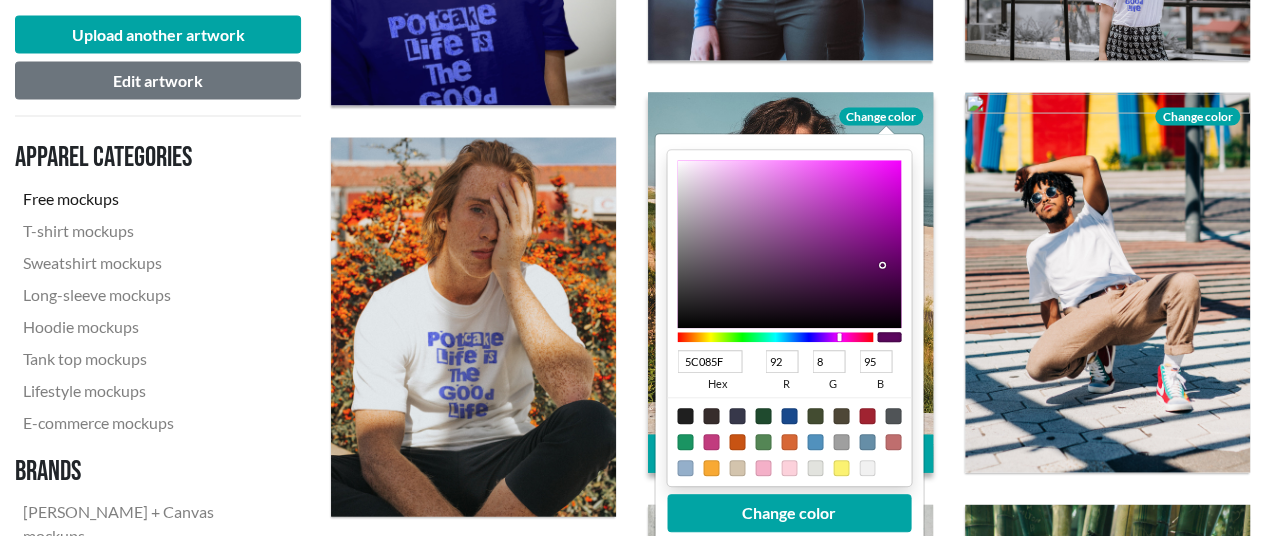 click at bounding box center [775, 338] 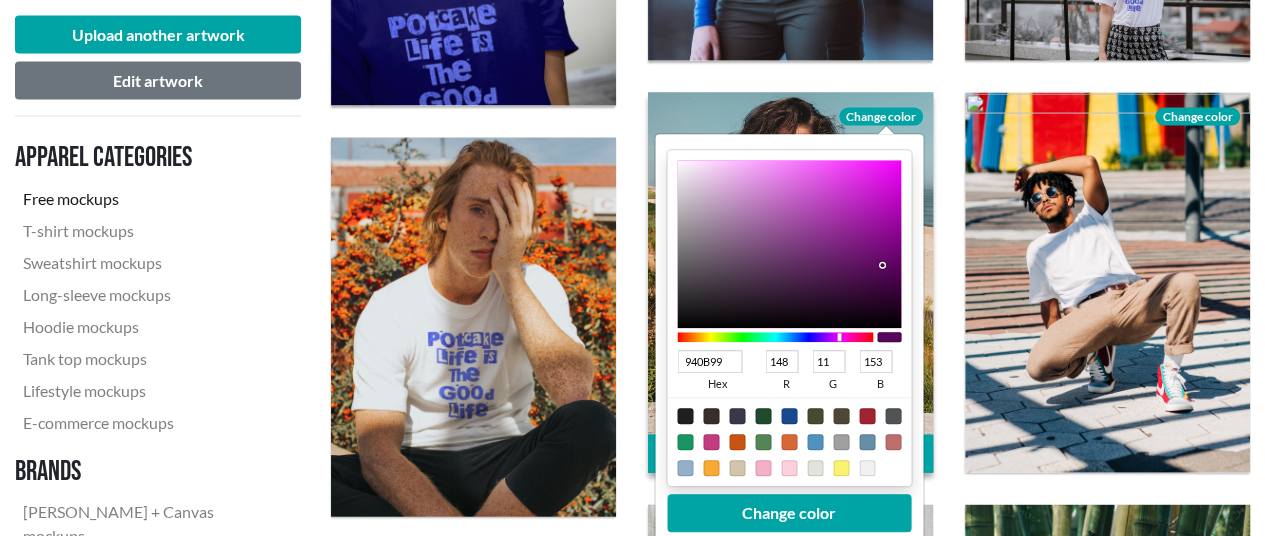 click at bounding box center [789, 245] 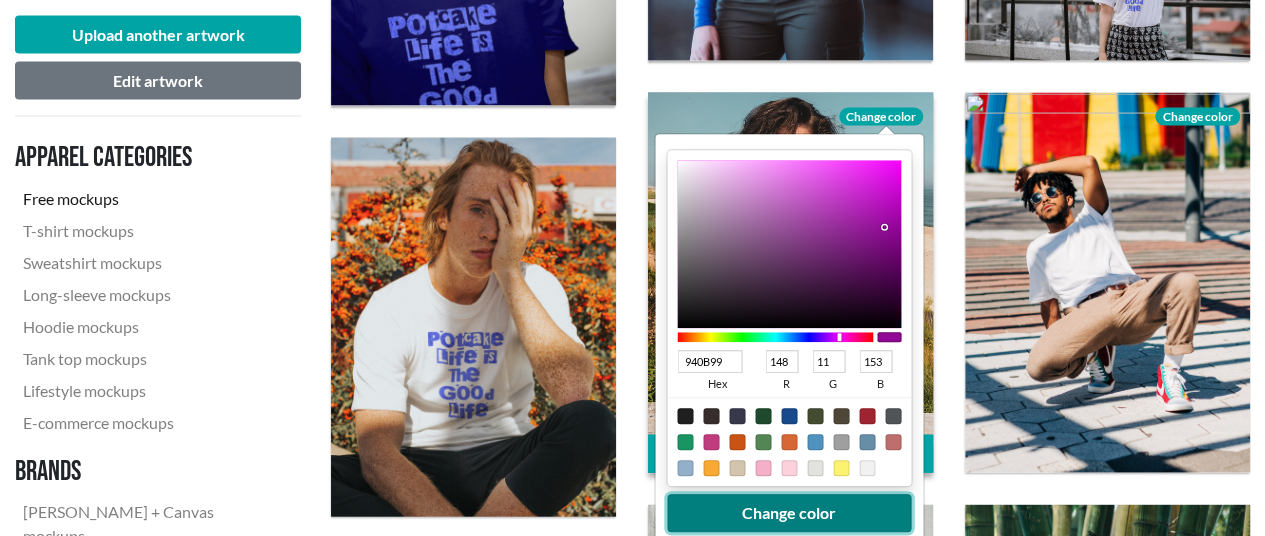 click on "Change color" at bounding box center (789, 514) 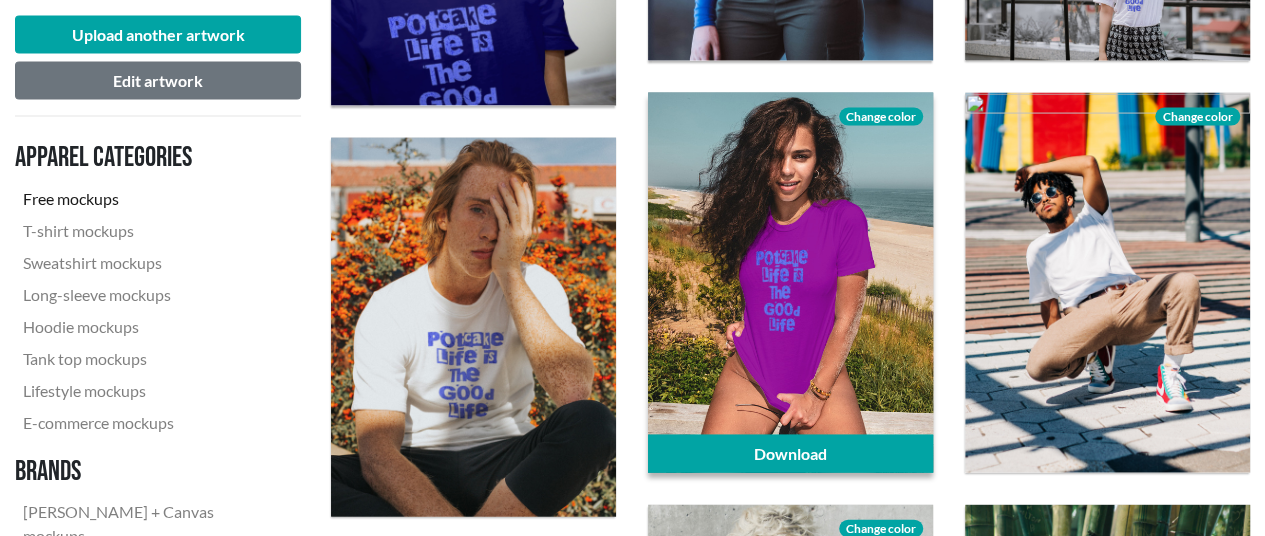 click on "Change color" at bounding box center [881, 117] 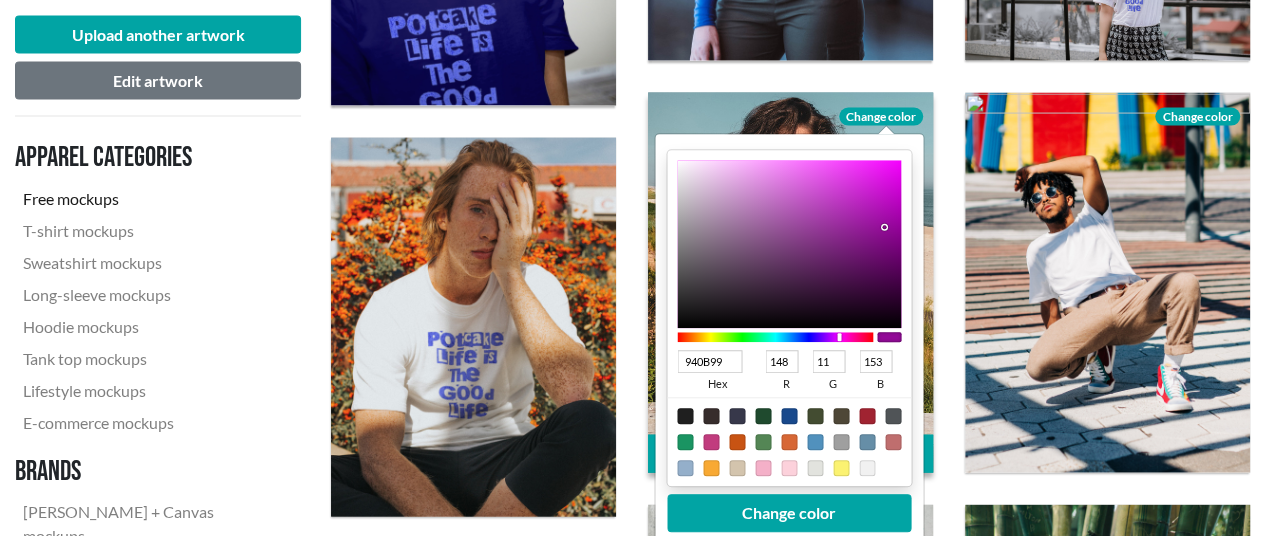 type on "79077E" 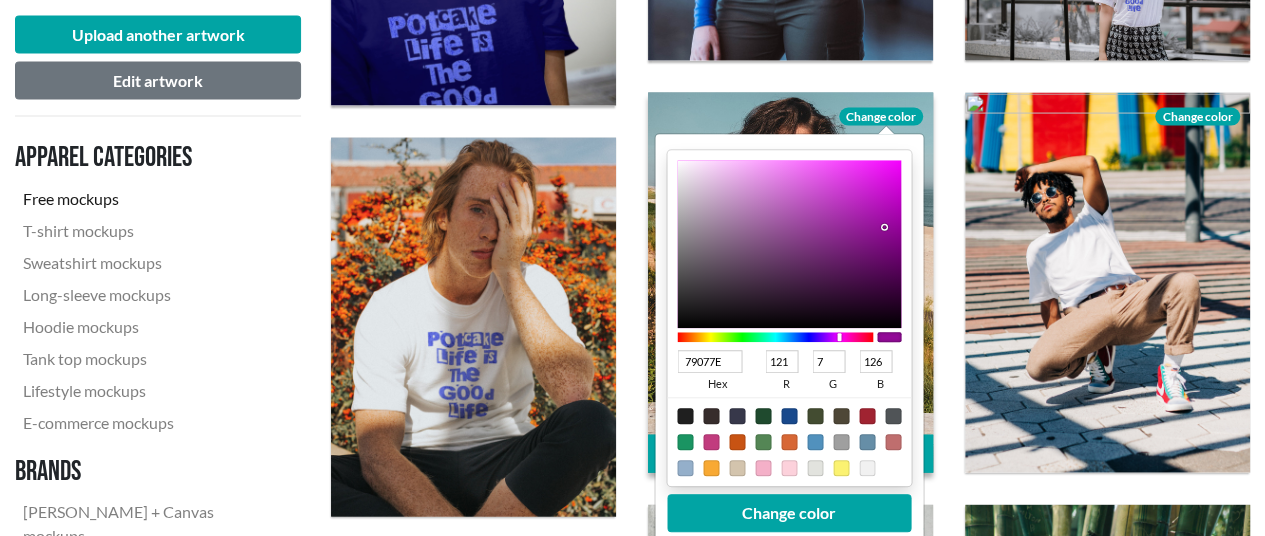 click at bounding box center [789, 245] 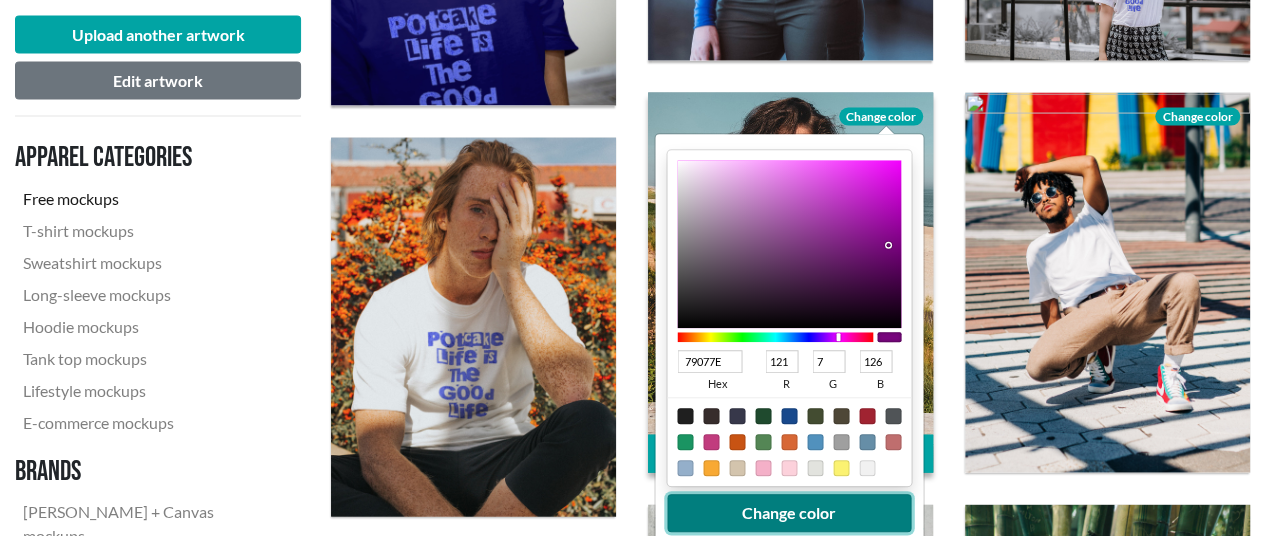 click on "Change color" at bounding box center [789, 514] 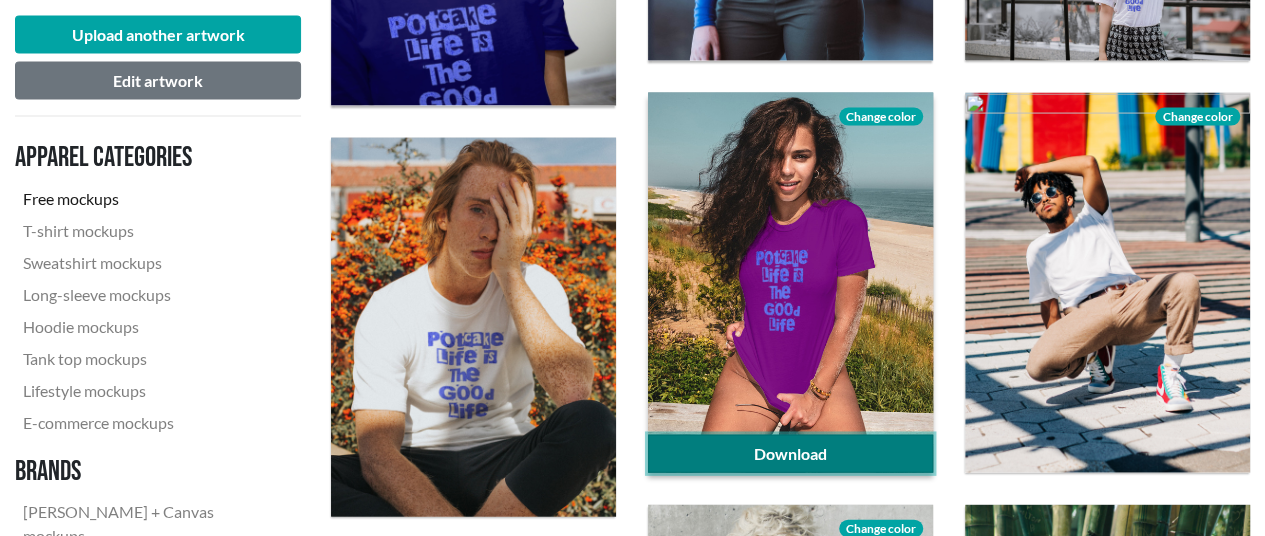 click on "Download" 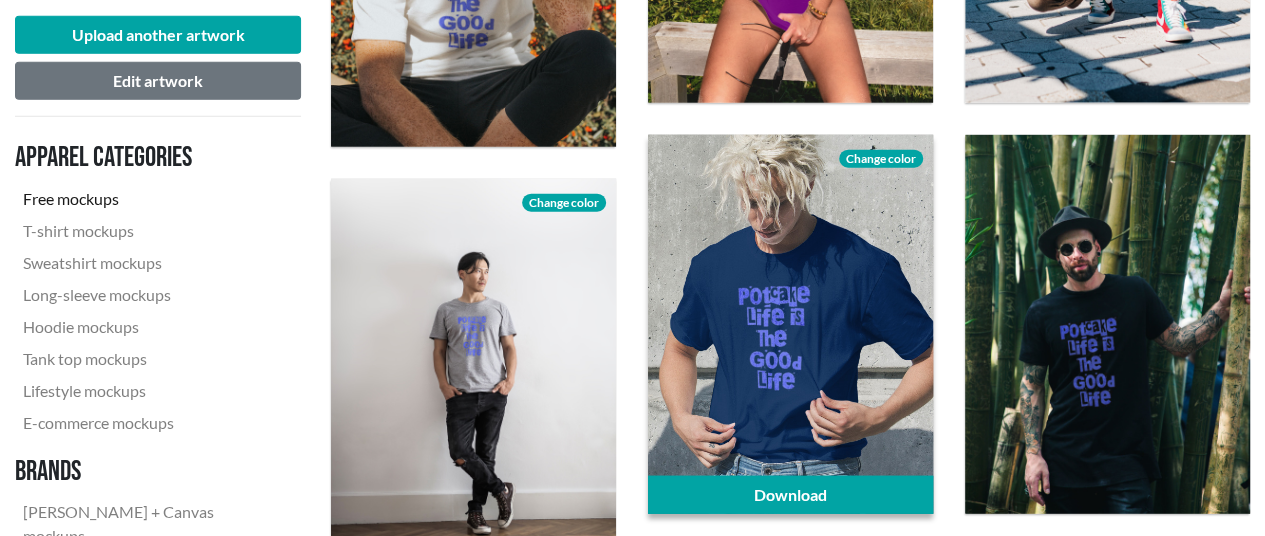 scroll, scrollTop: 2462, scrollLeft: 0, axis: vertical 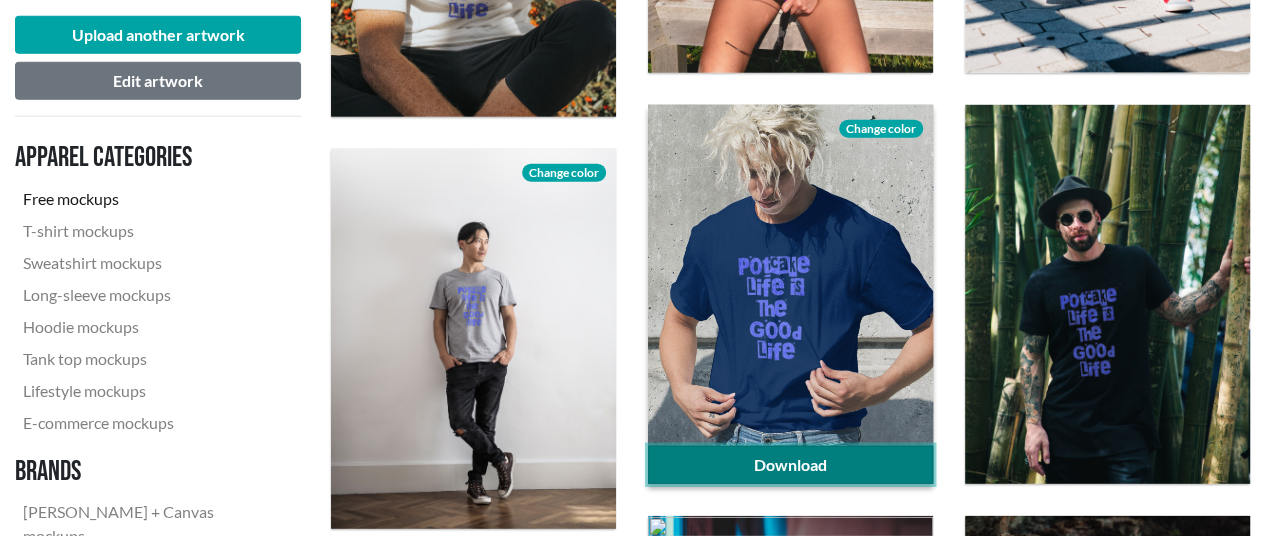 click on "Download" 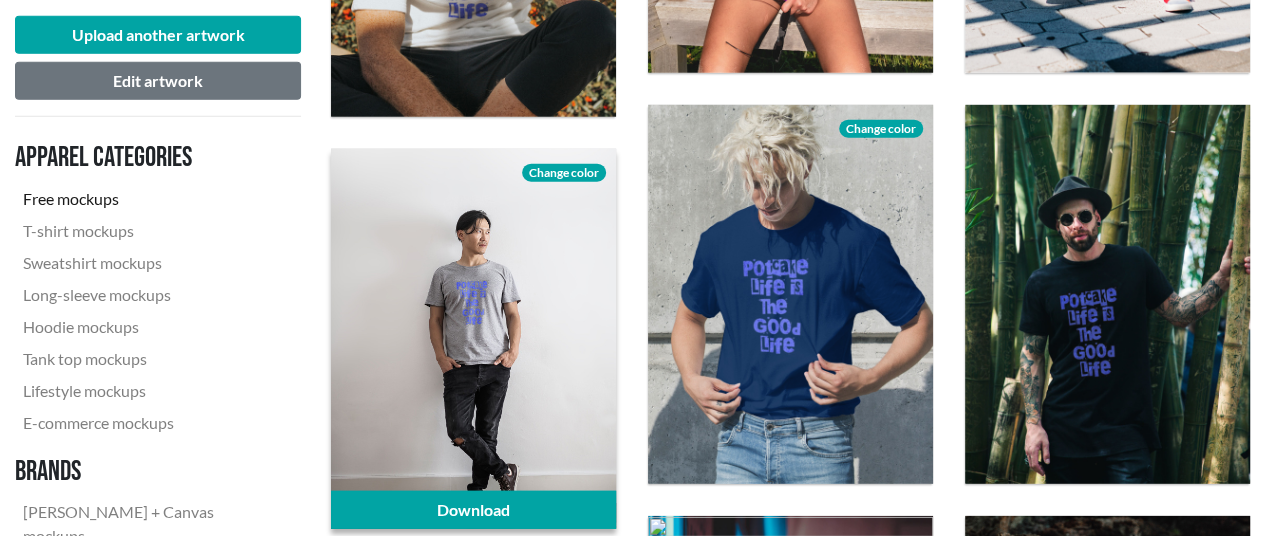click on "Change color" at bounding box center [564, 173] 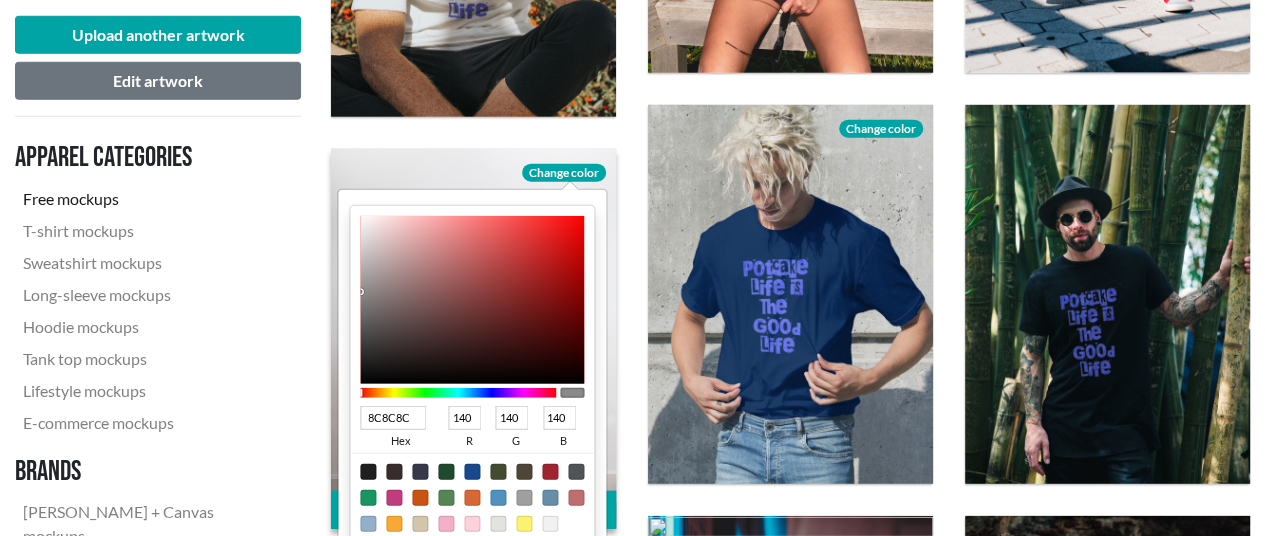 type on "B40F0F" 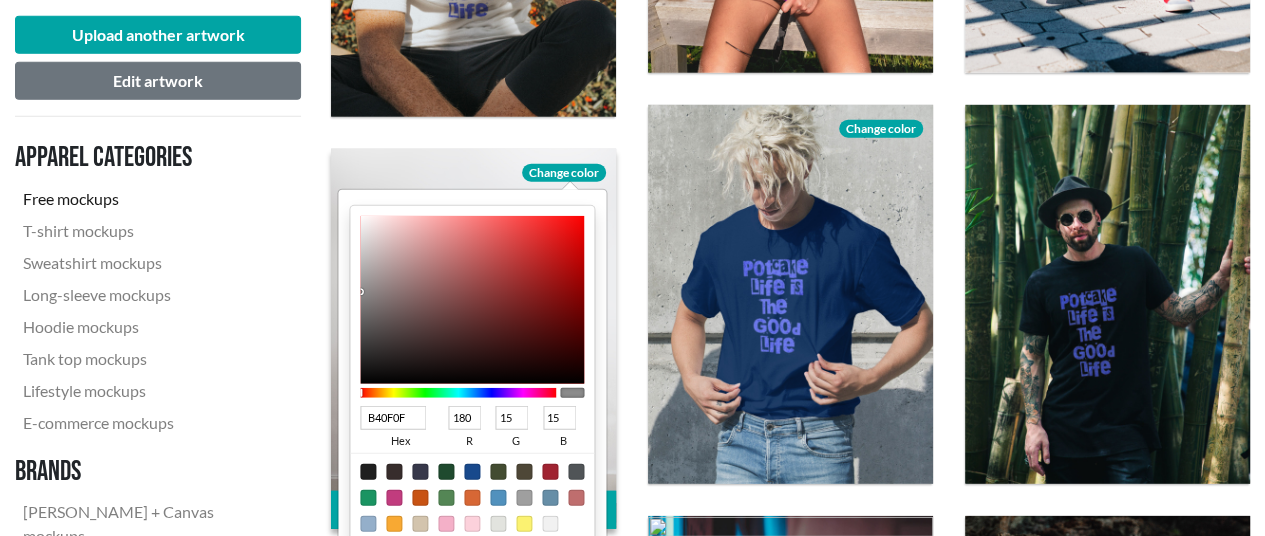 click at bounding box center [472, 300] 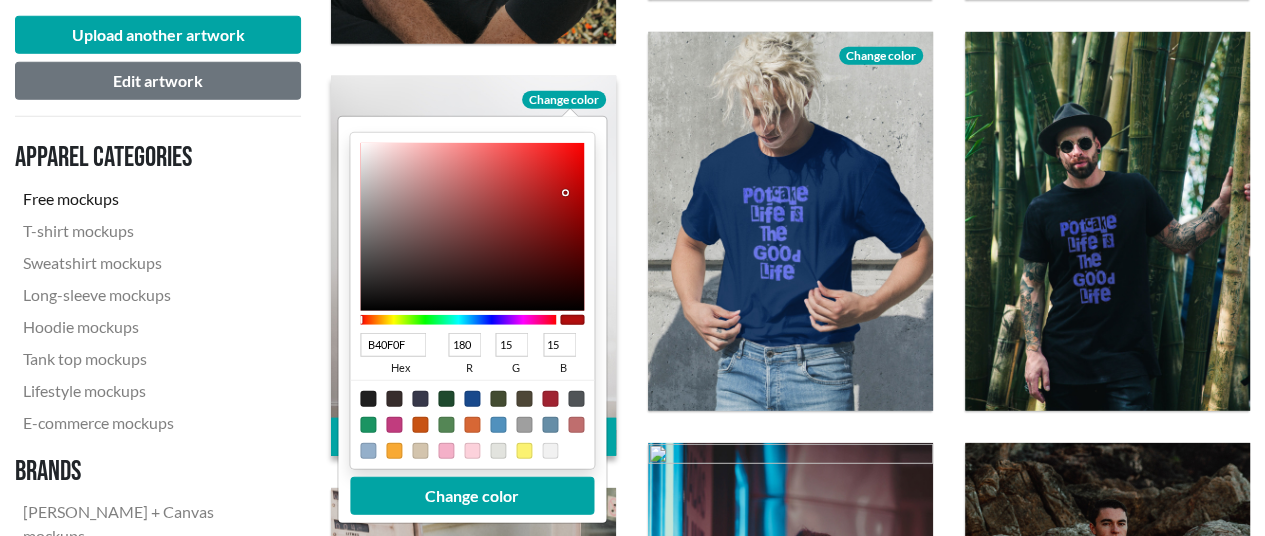 scroll, scrollTop: 2562, scrollLeft: 0, axis: vertical 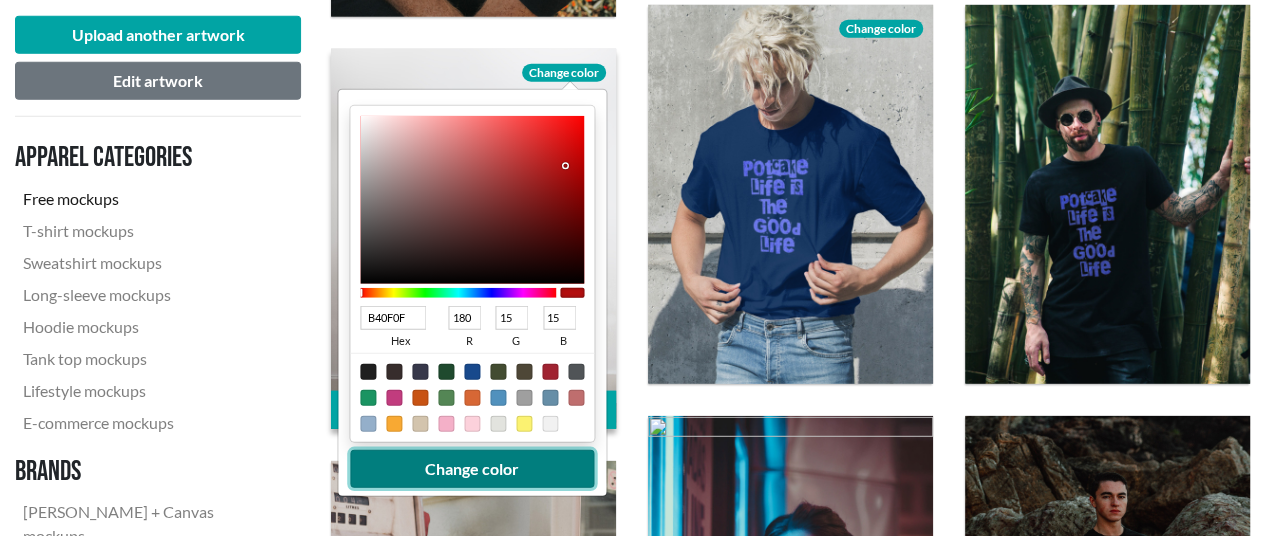 click on "Change color" at bounding box center [472, 469] 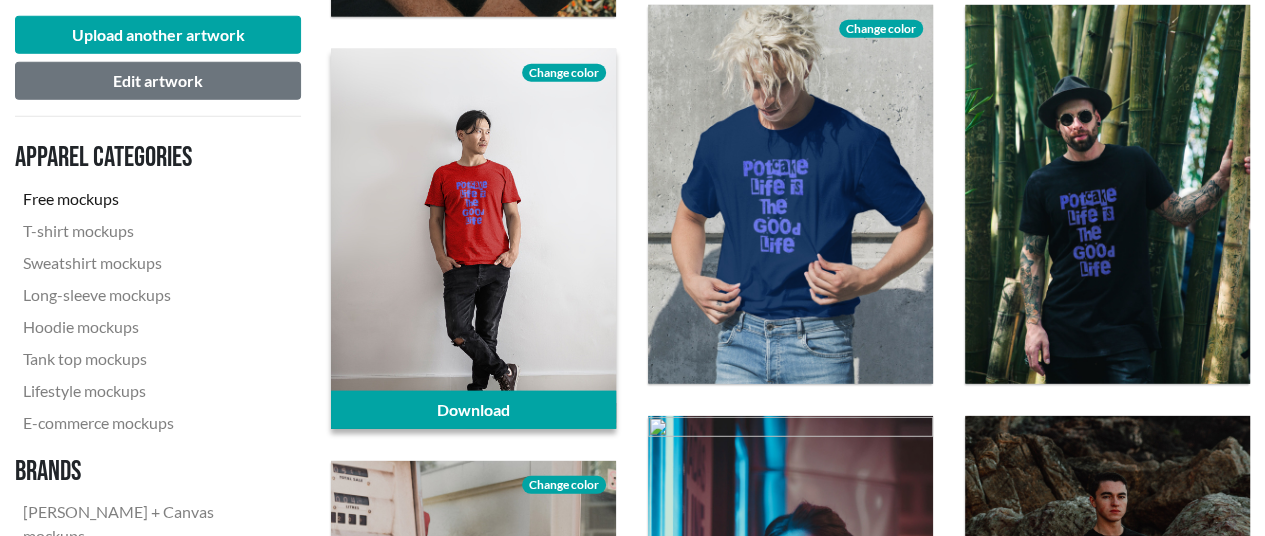 click on "Change color" at bounding box center [564, 73] 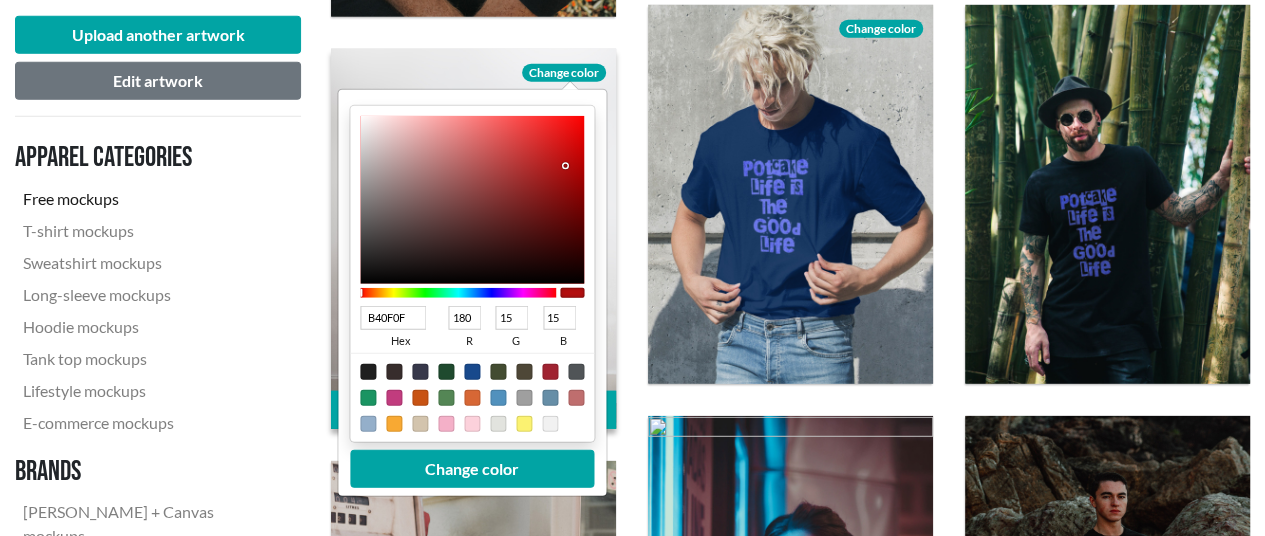 click at bounding box center [550, 372] 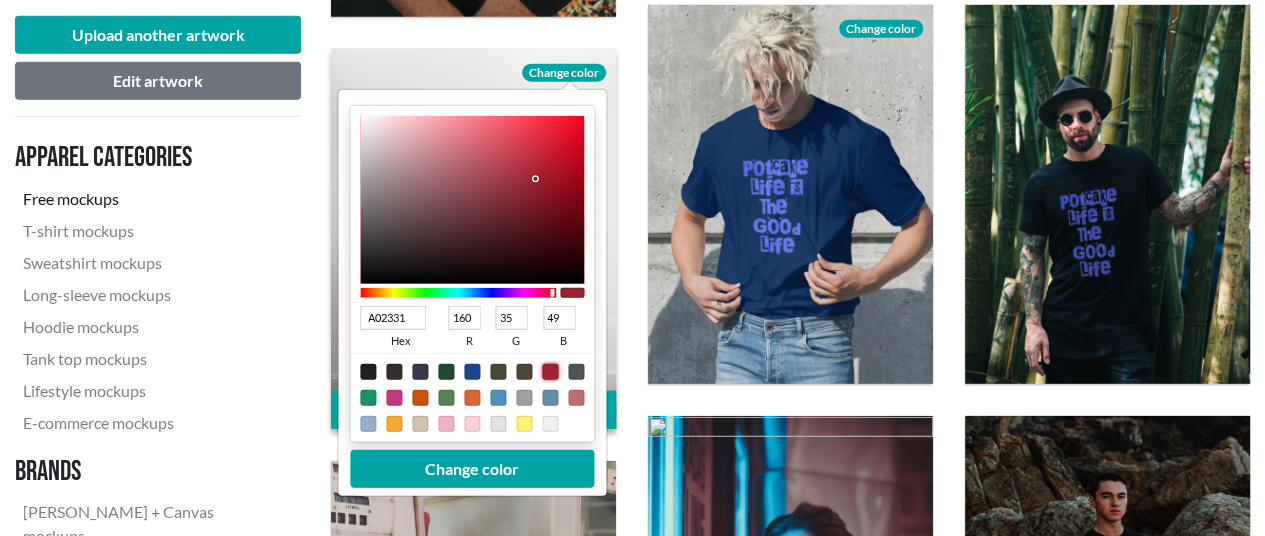 type on "831D28" 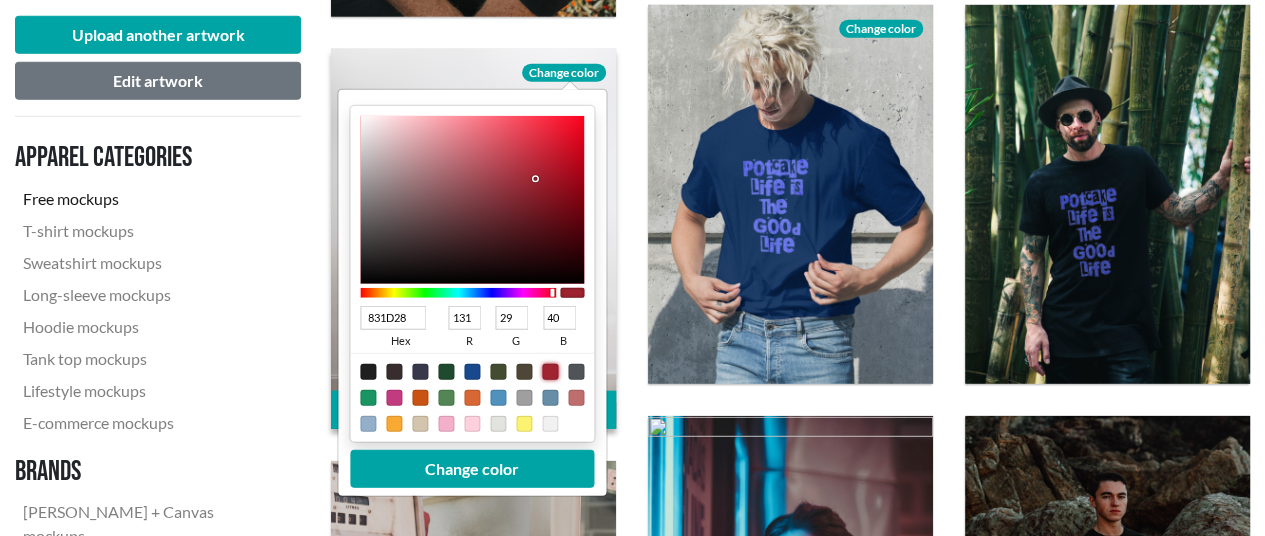 click at bounding box center [472, 200] 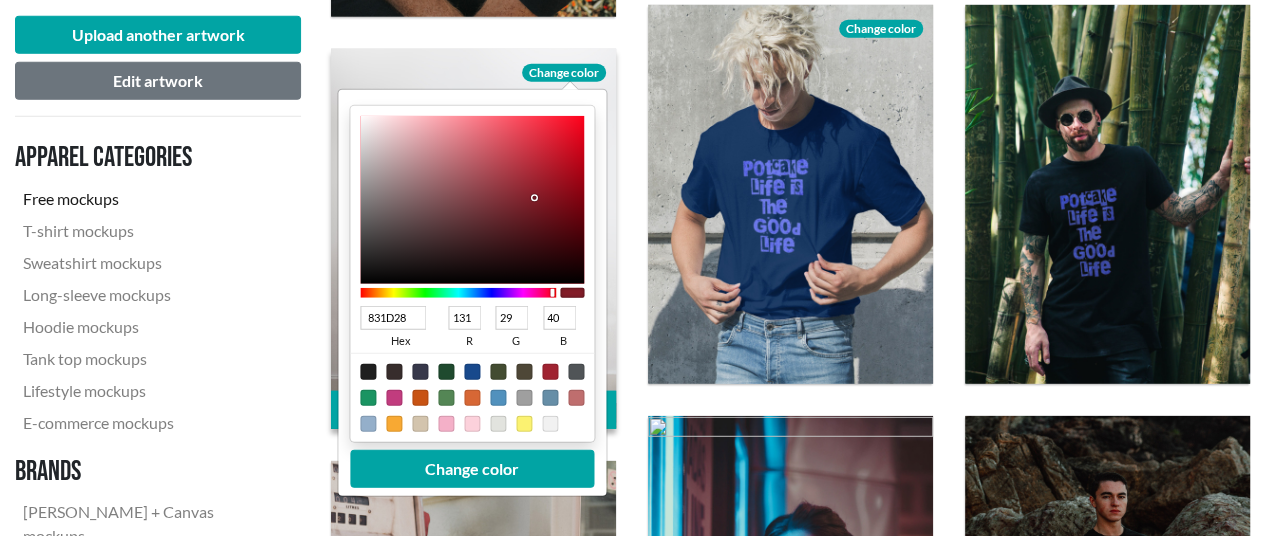 type on "6E1821" 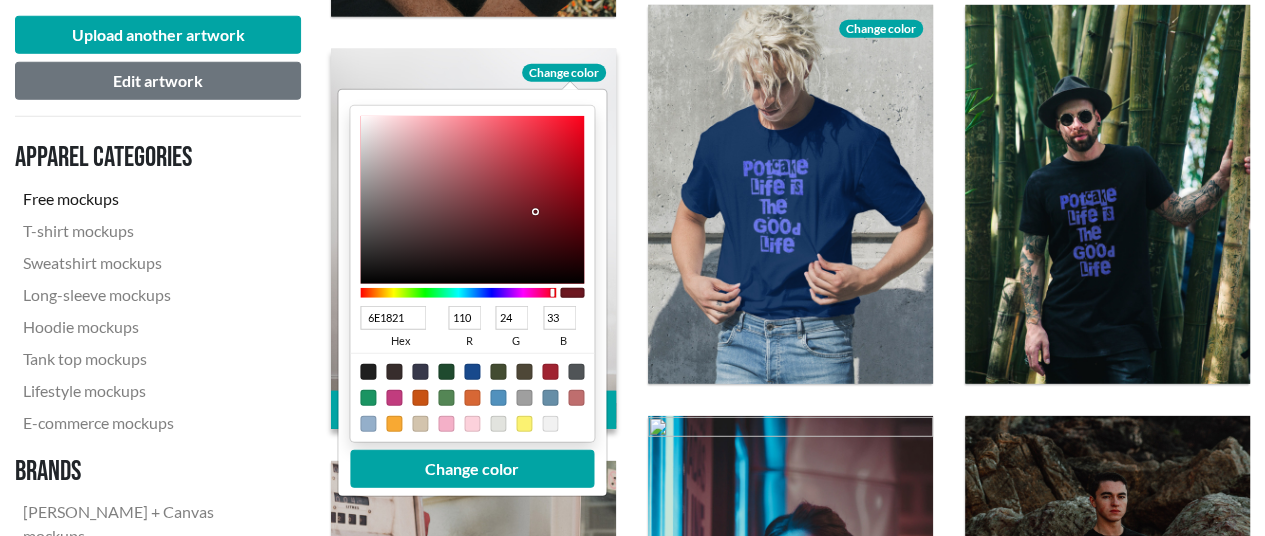 click at bounding box center [472, 200] 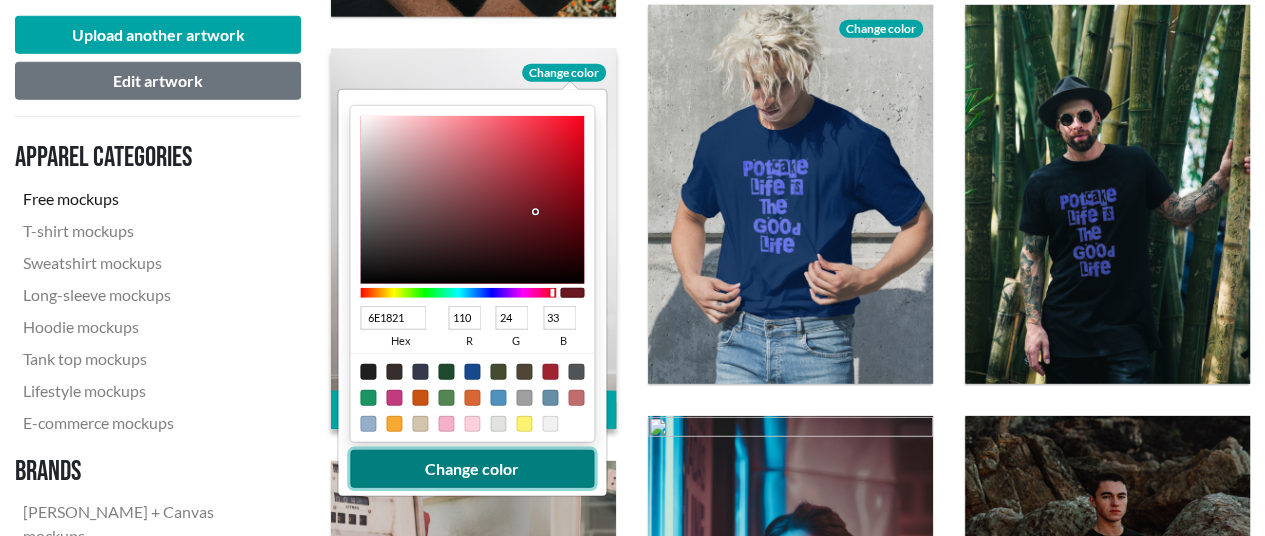 click on "Change color" at bounding box center (472, 469) 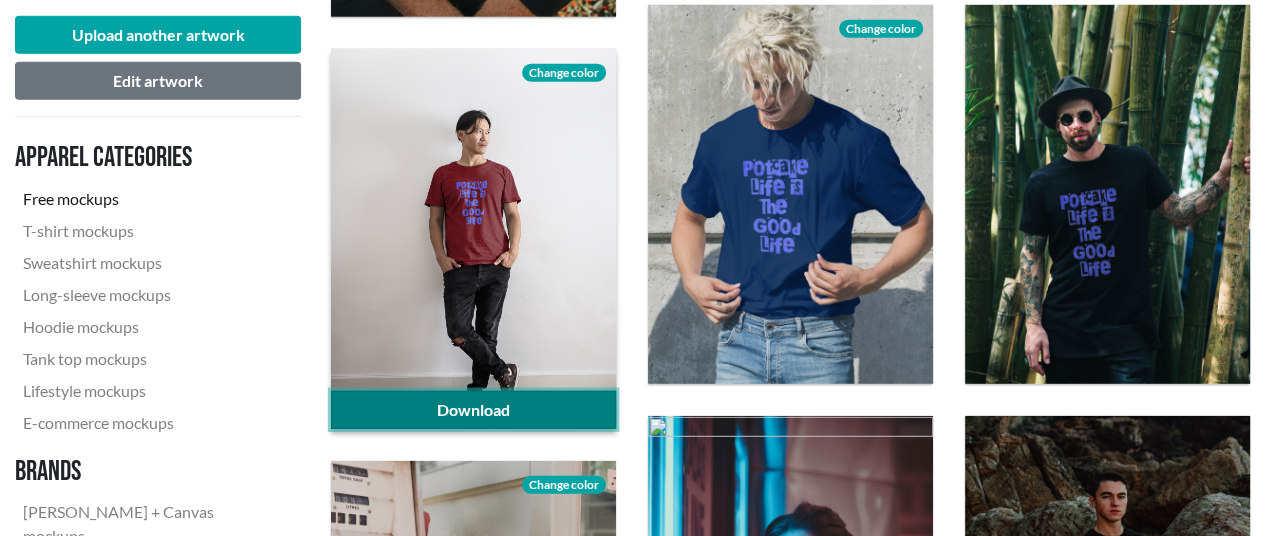 click on "Download" 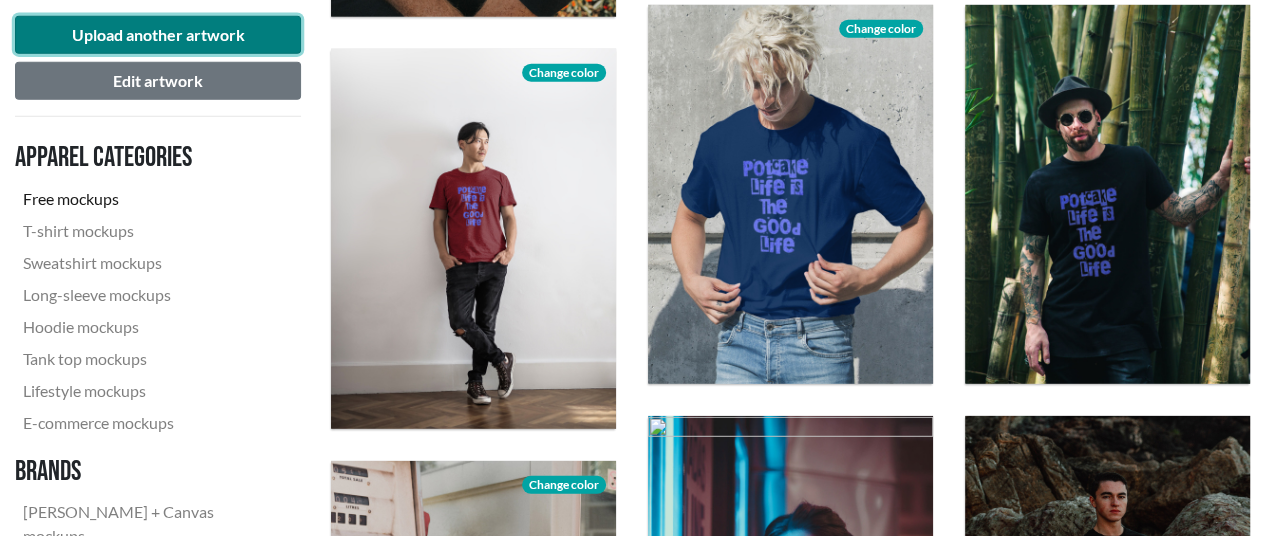 click on "Upload another artwork" at bounding box center [158, 35] 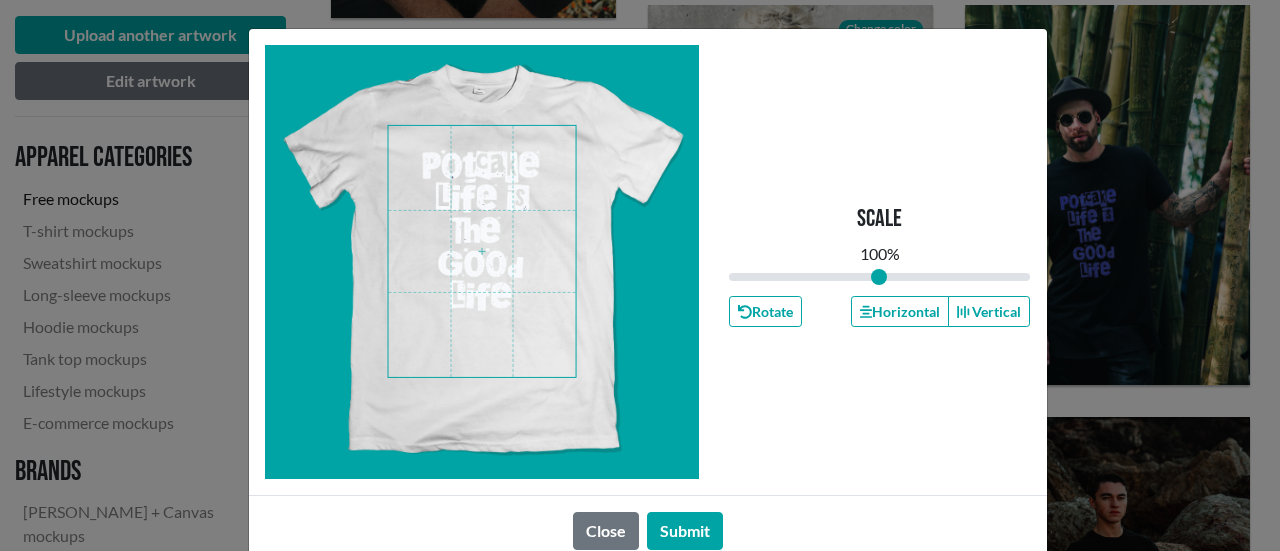 click at bounding box center [482, 251] 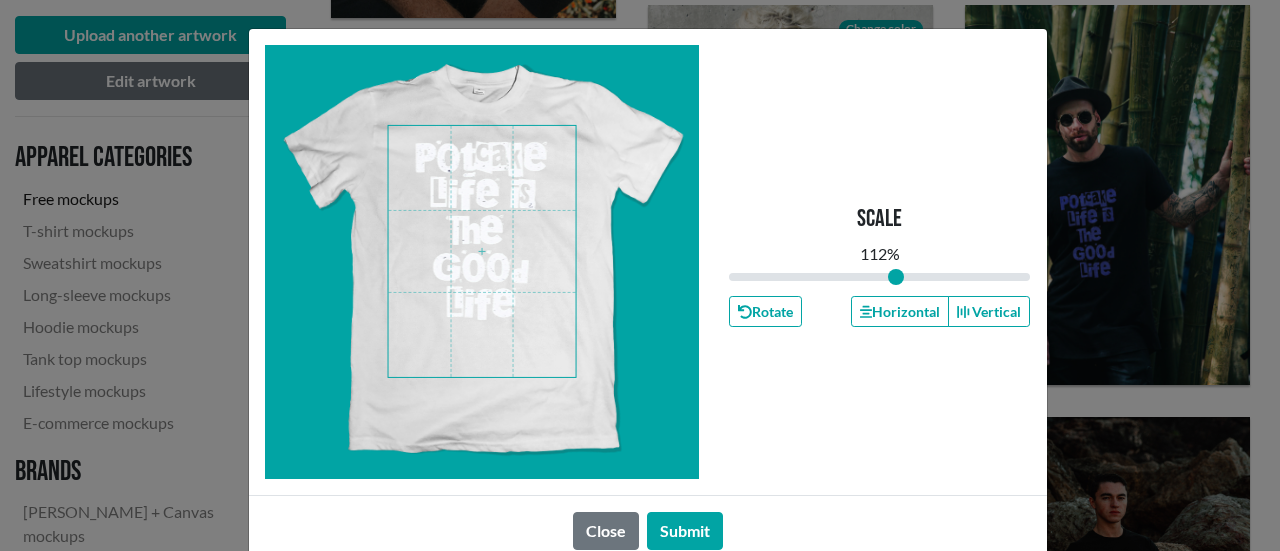 drag, startPoint x: 872, startPoint y: 277, endPoint x: 888, endPoint y: 273, distance: 16.492422 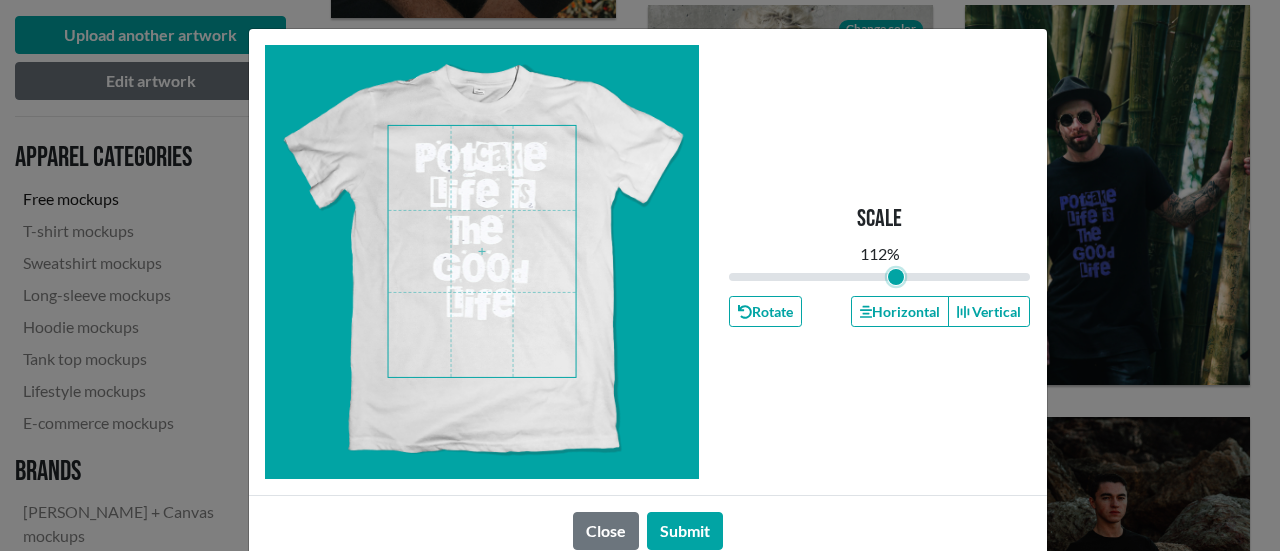 type on "1.12" 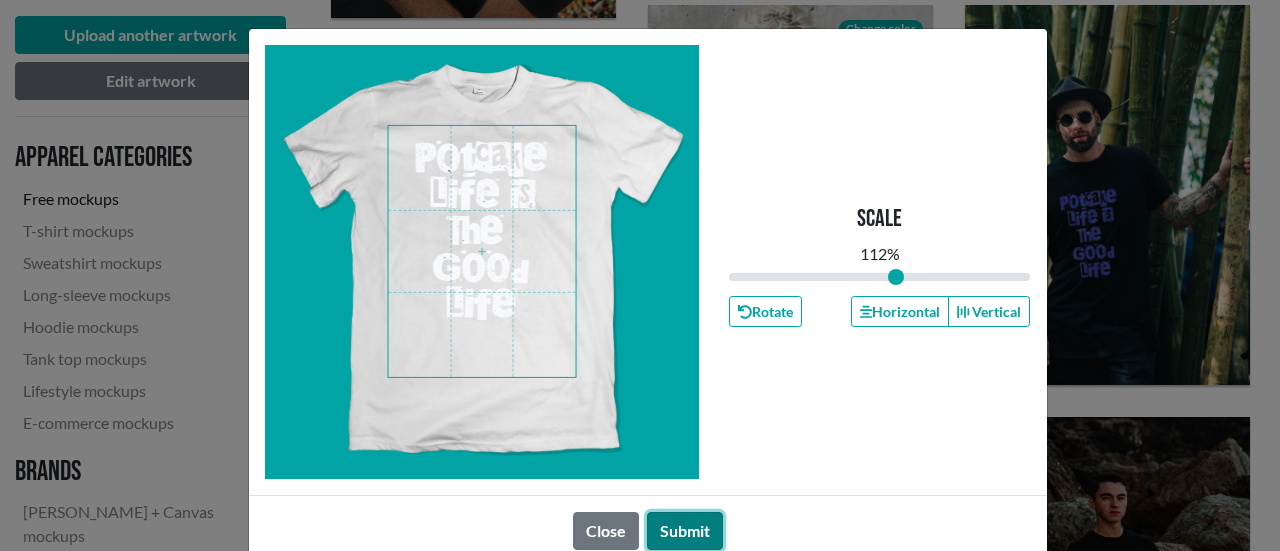 click on "Submit" at bounding box center [685, 531] 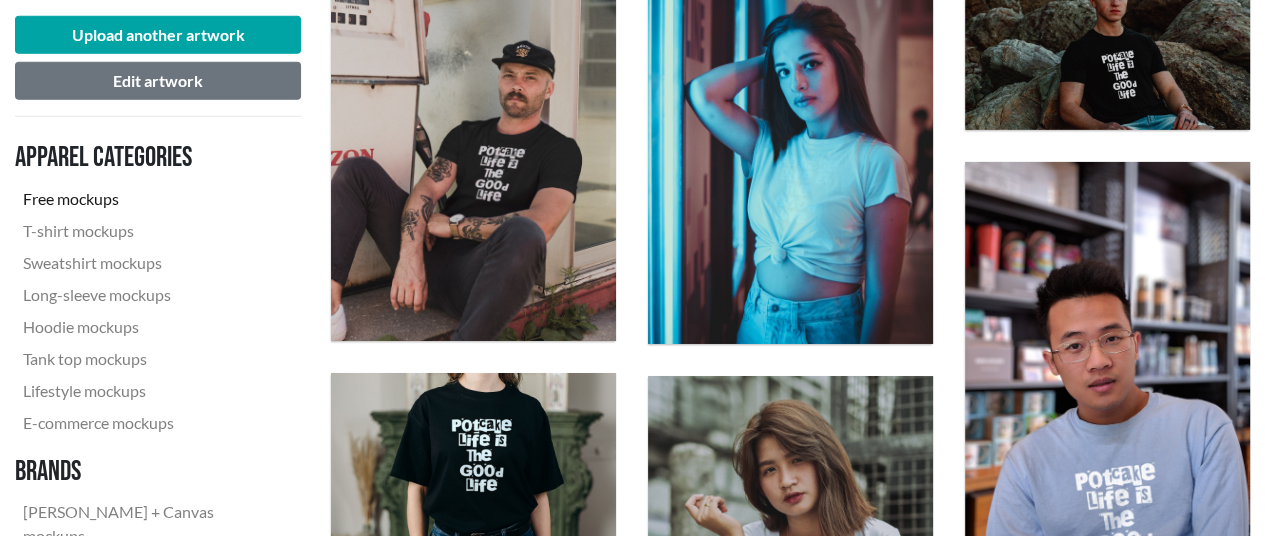 scroll, scrollTop: 3262, scrollLeft: 0, axis: vertical 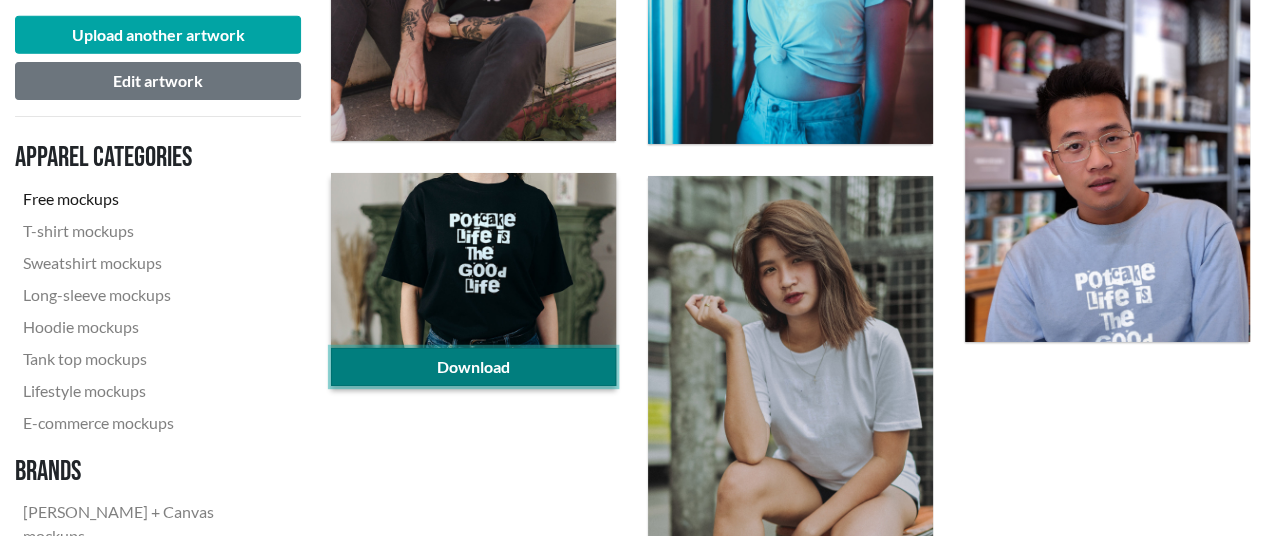 click on "Download" 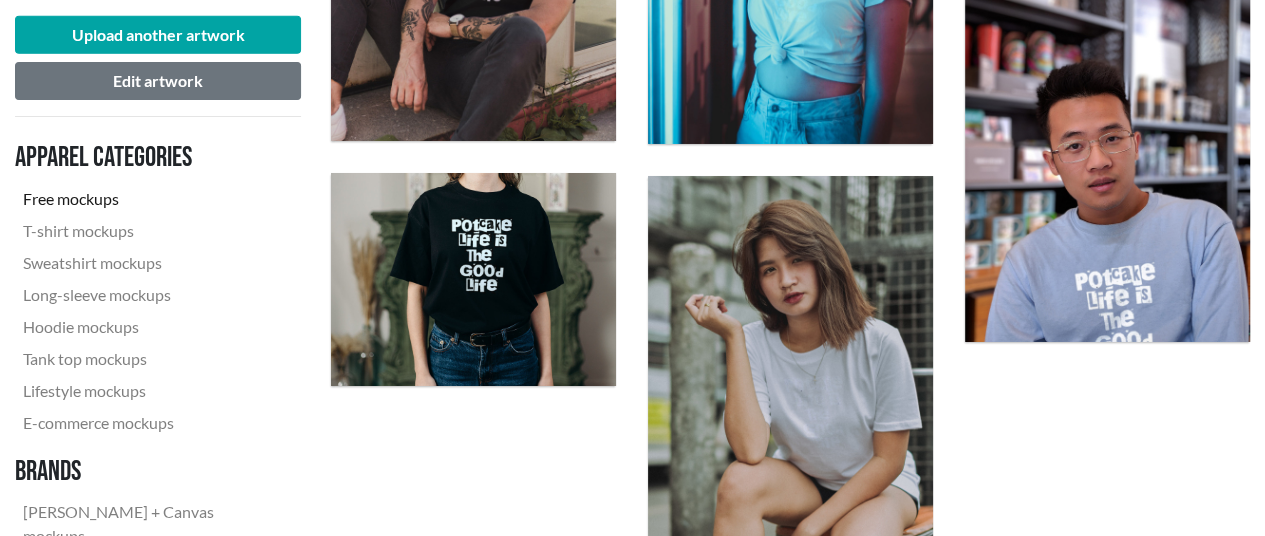 click on "Generating preview... Generating preview... Generating preview... Generating preview... Generating preview... Generating preview... Generating preview... Generating preview... Generating preview... Generating preview... Generating preview... Generating preview... Download Change color Download Change color Download Download Change color Download Download Change color Download Download Download Change color Download Download Download" at bounding box center (790, -1005) 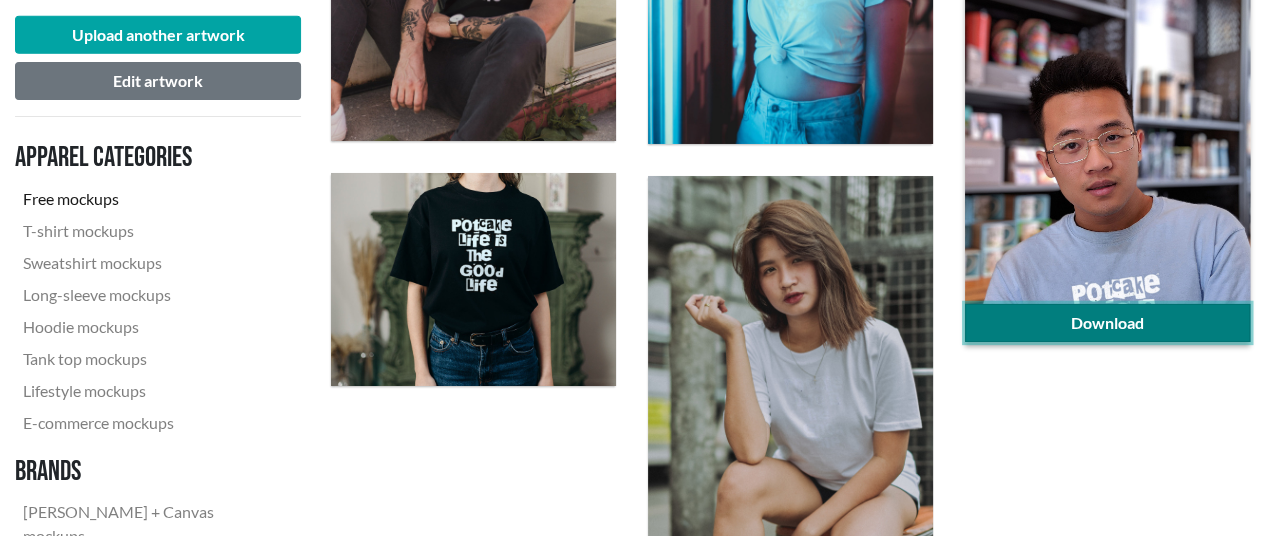 click on "Download" 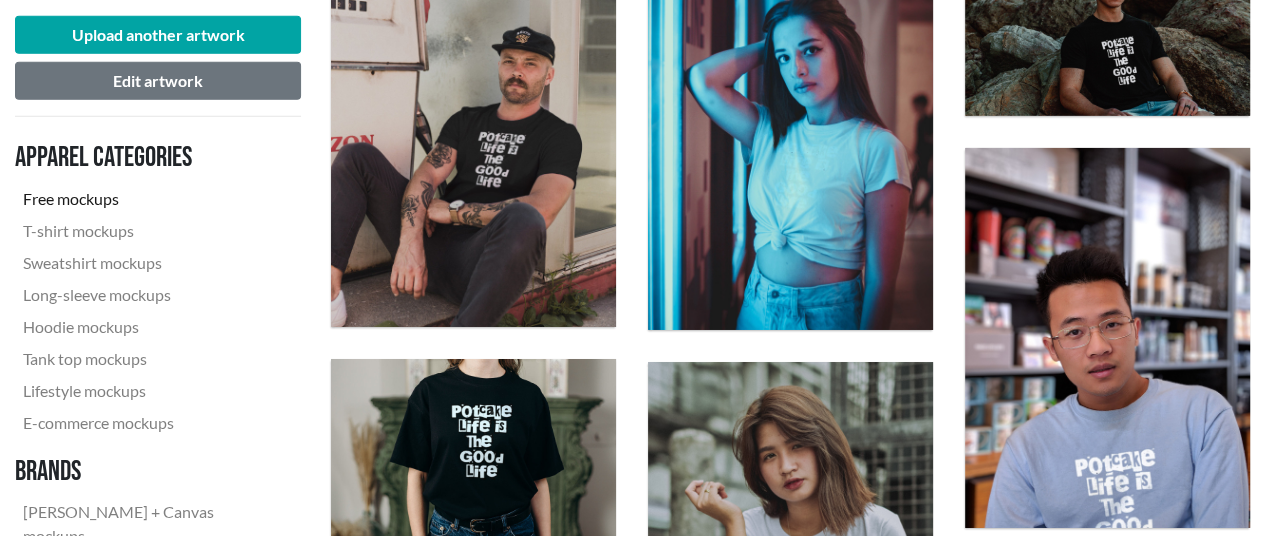 scroll, scrollTop: 3062, scrollLeft: 0, axis: vertical 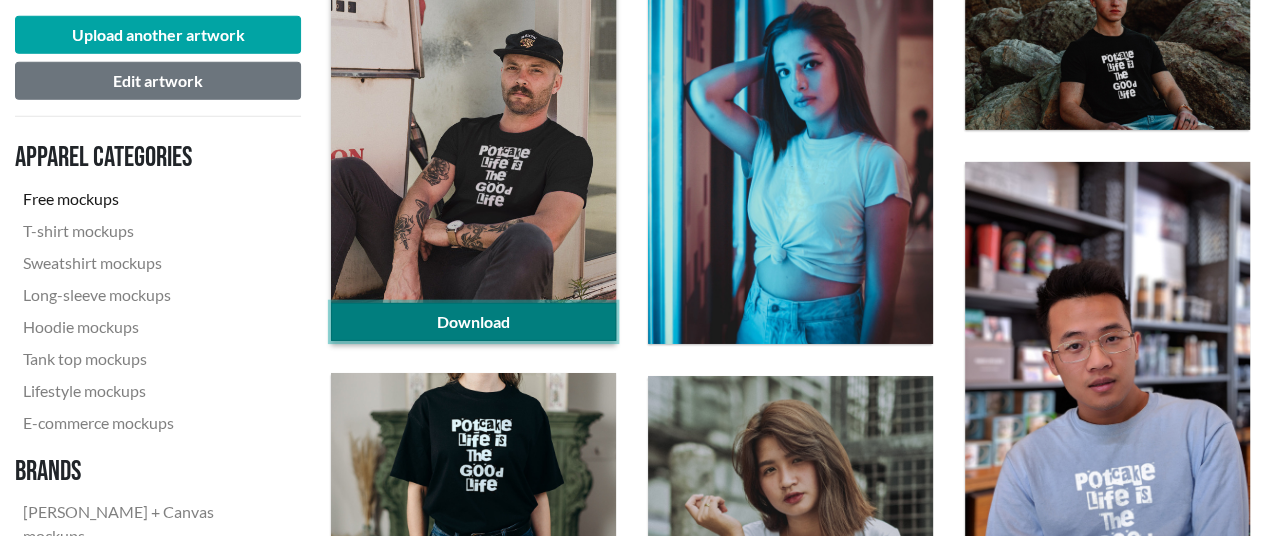 click on "Download" 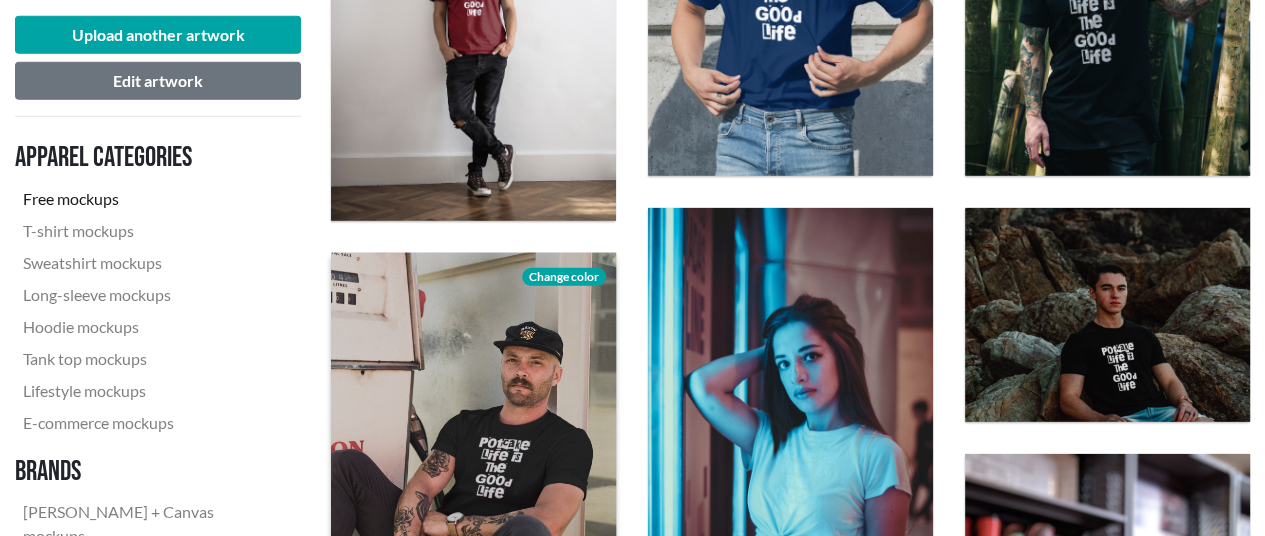 scroll, scrollTop: 2762, scrollLeft: 0, axis: vertical 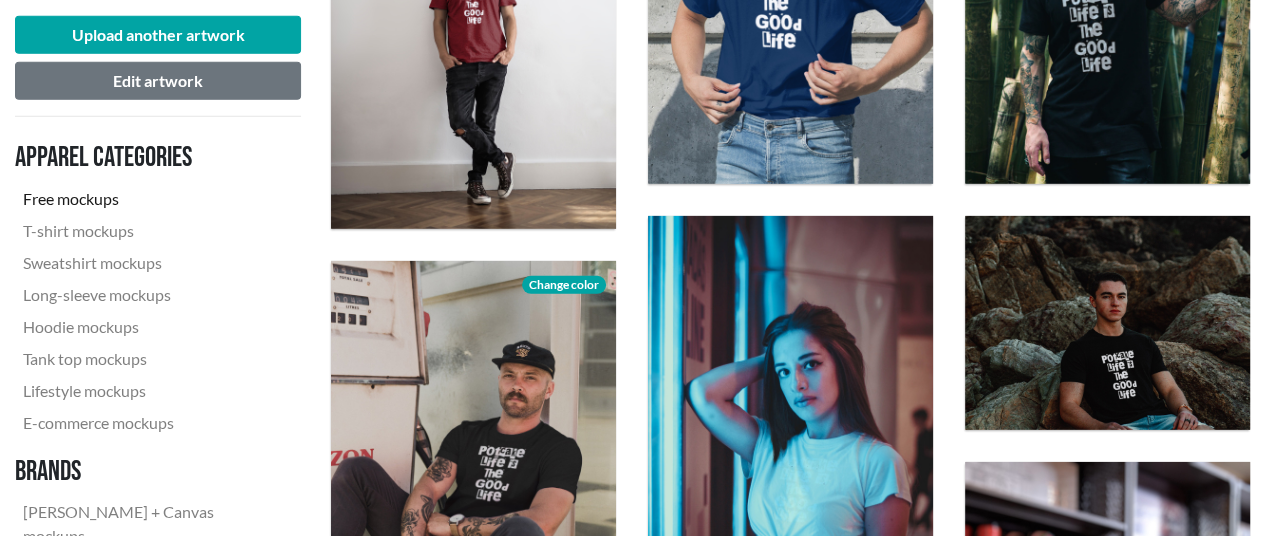 click on "Upload another artwork Edit artwork Apparel categories Free mockups T-shirt mockups Sweatshirt mockups Long-sleeve mockups Hoodie mockups Tank top mockups Lifestyle mockups E-commerce mockups Brands Bella + Canvas mockups Anvil mockups Gildan mockups American Apparel mockups" at bounding box center [158, -380] 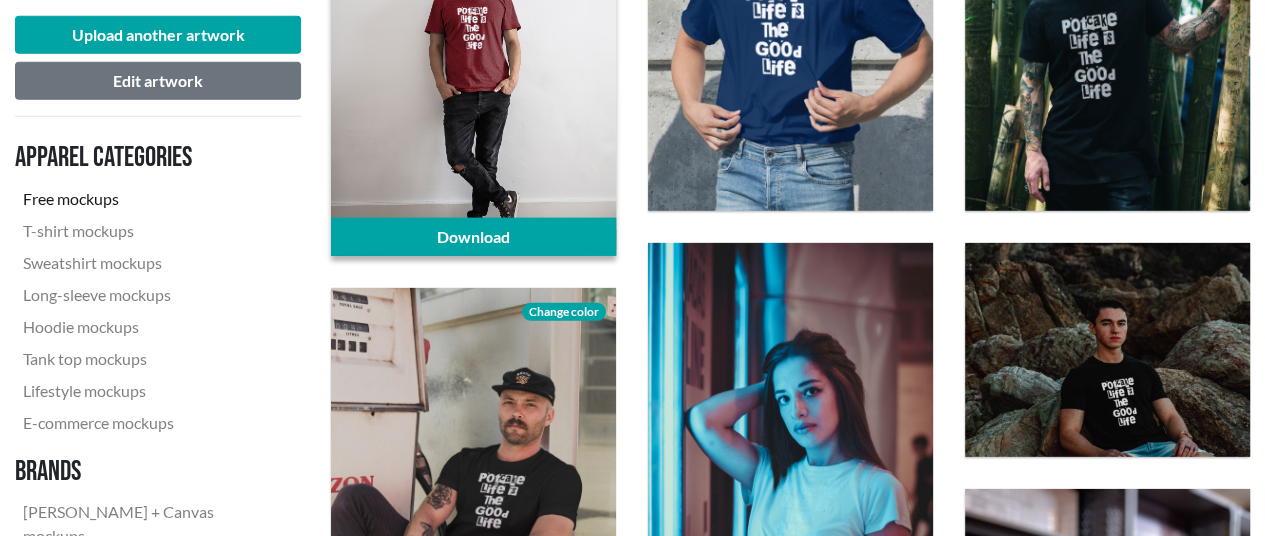 scroll, scrollTop: 2562, scrollLeft: 0, axis: vertical 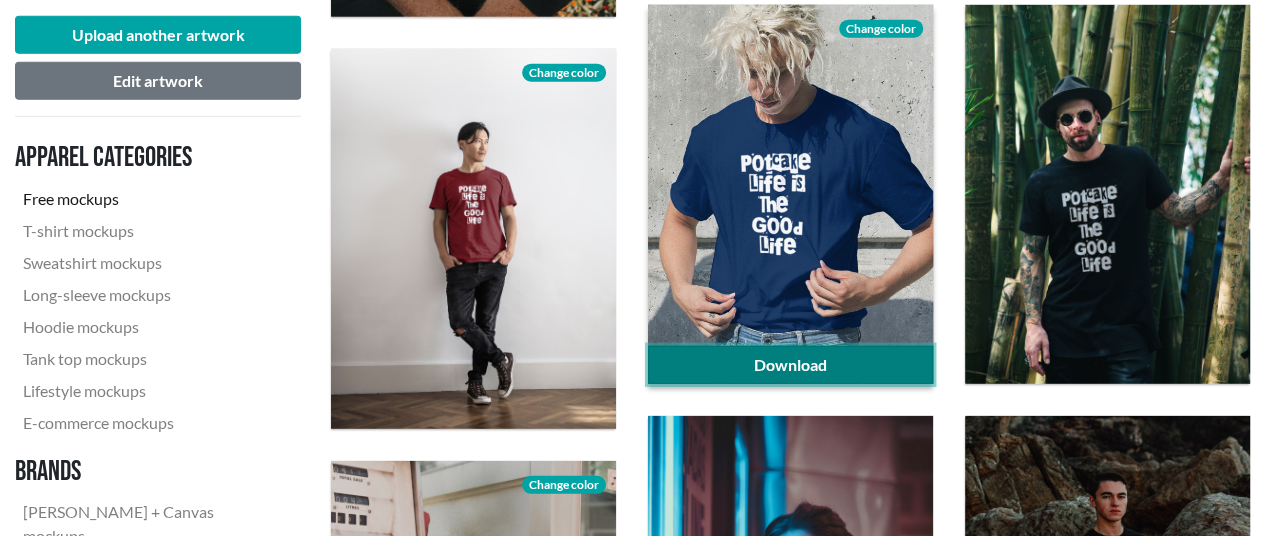 click on "Download" 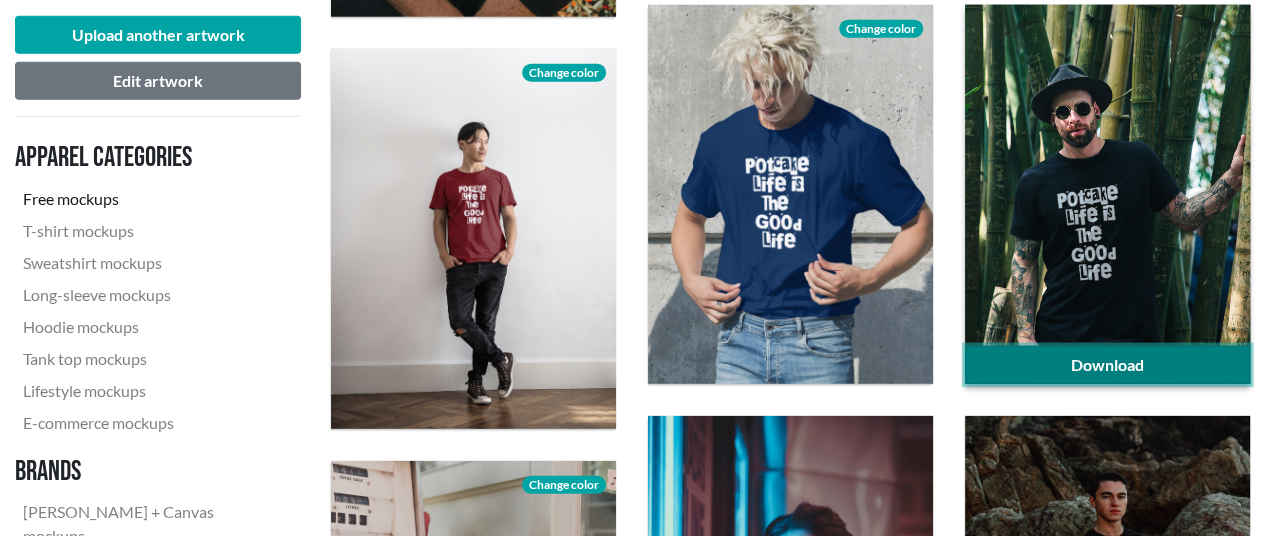 click on "Download" 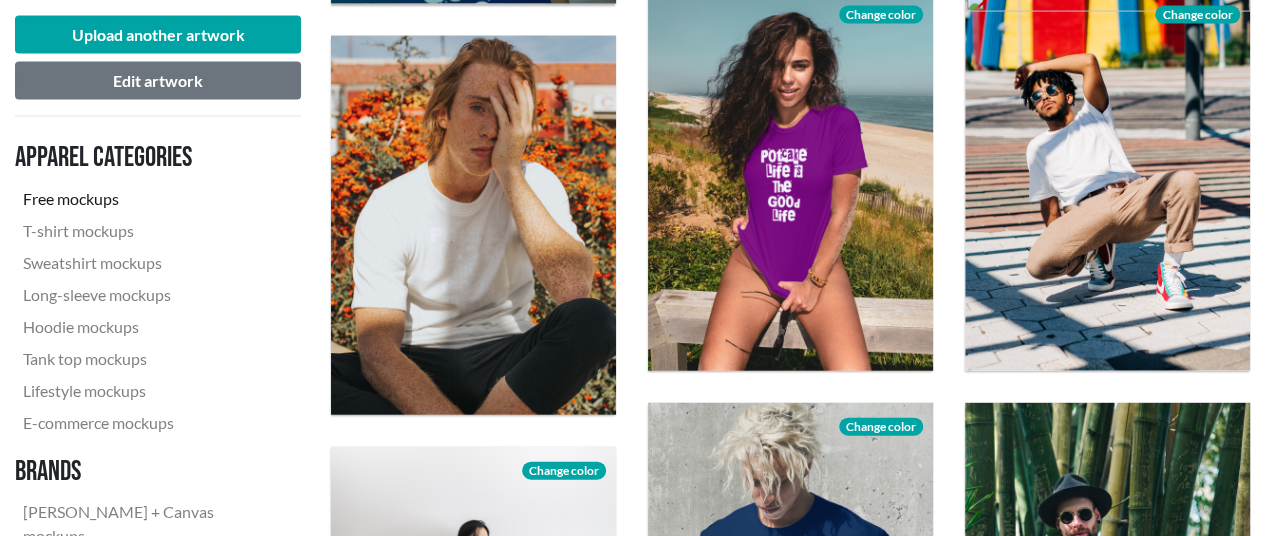 scroll, scrollTop: 2162, scrollLeft: 0, axis: vertical 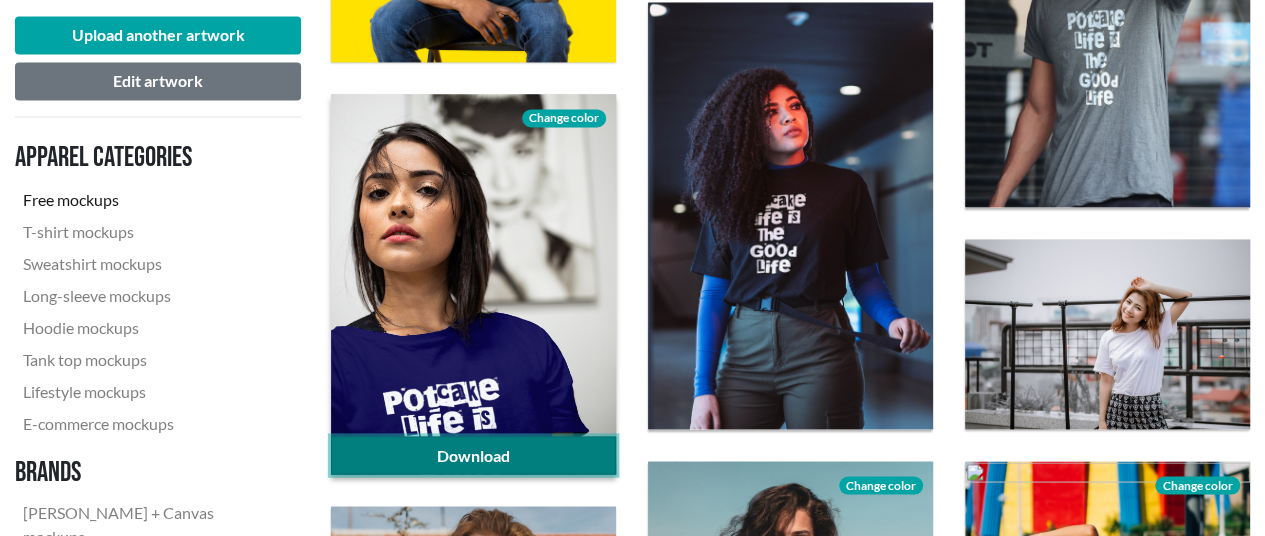 click on "Download" 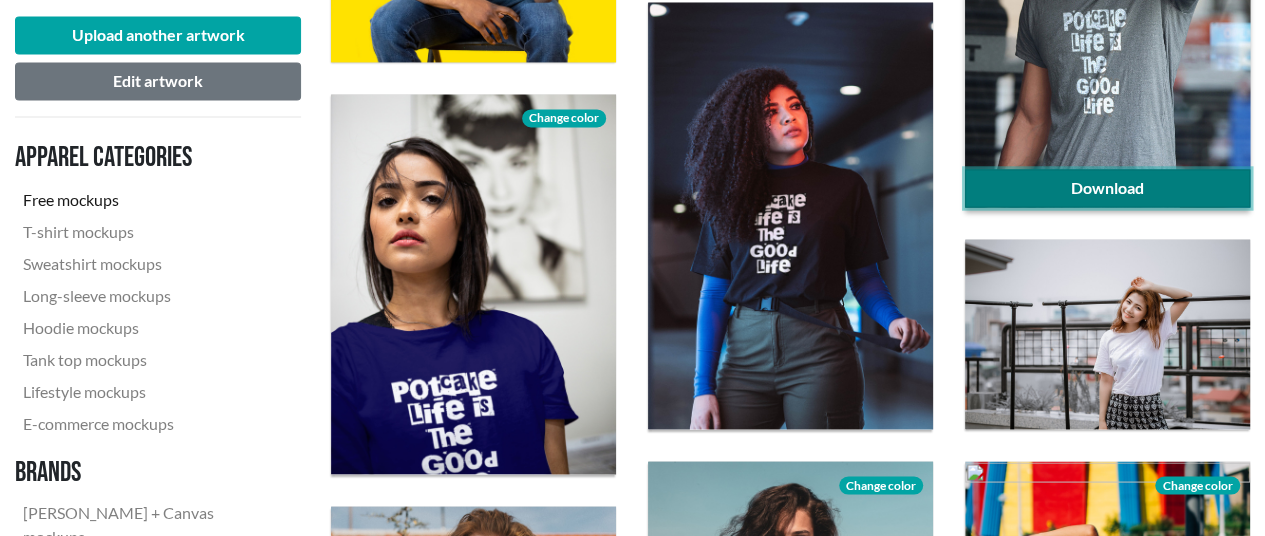 click on "Download" 